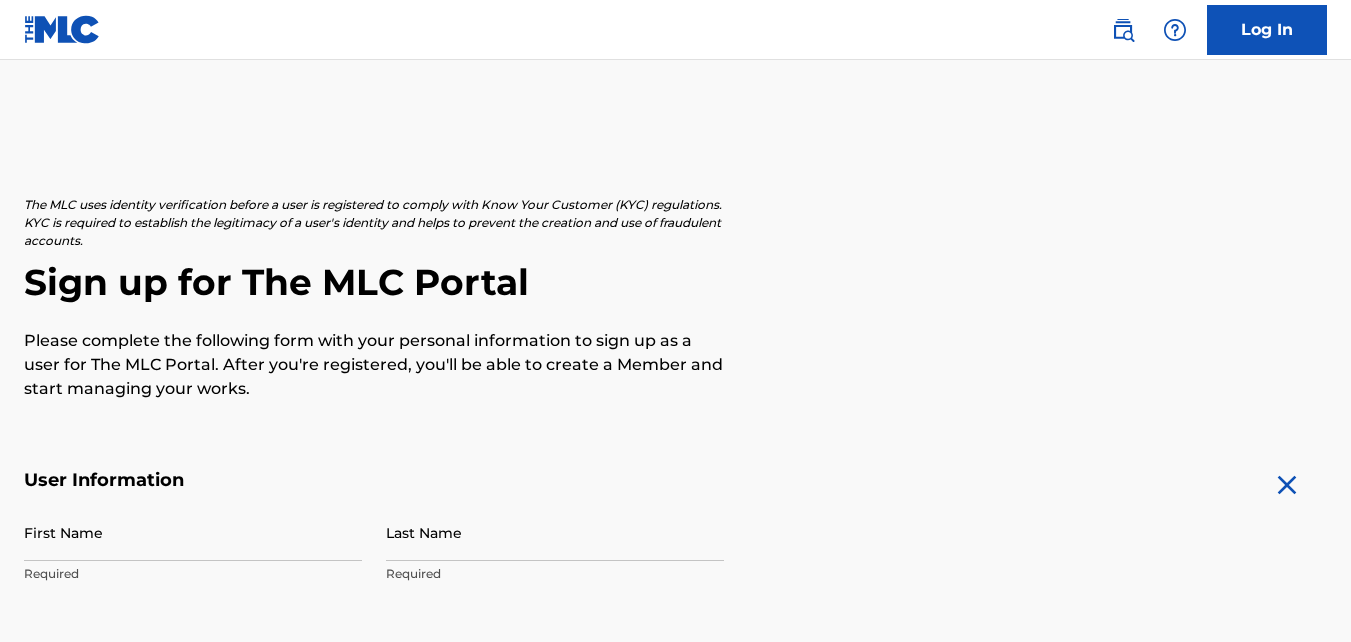 scroll, scrollTop: 0, scrollLeft: 0, axis: both 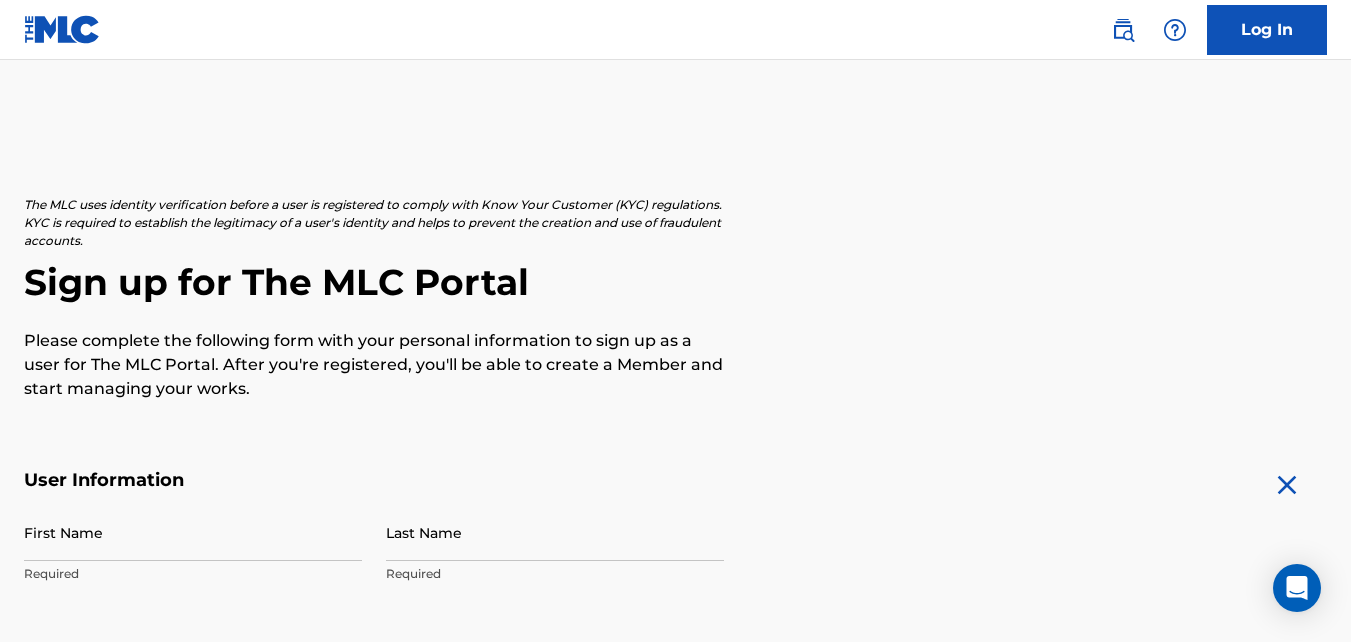 click on "The MLC uses identity verification before a user is registered to comply with Know Your Customer (KYC) regulations. KYC is required to establish the legitimacy of a user's identity and helps to prevent the creation and use of fraudulent accounts. Sign up for The MLC Portal Please complete the following form with your personal information to sign up as a user for The MLC Portal. After you're registered, you'll be able to create a Member and start managing your works. User Information First Name Required Last Name Required Date Of Birth Required Personal Address i Street Address Required Unit Number Optional City / Town Required Country Required State / Province Optional ZIP / Postal Code Optional Contact Information Phone Number Country Country Required Area Number Required Email Address Required Accept Terms of Use Accept Privacy Policy Enroll in marketing communications Sign up" at bounding box center [675, 764] 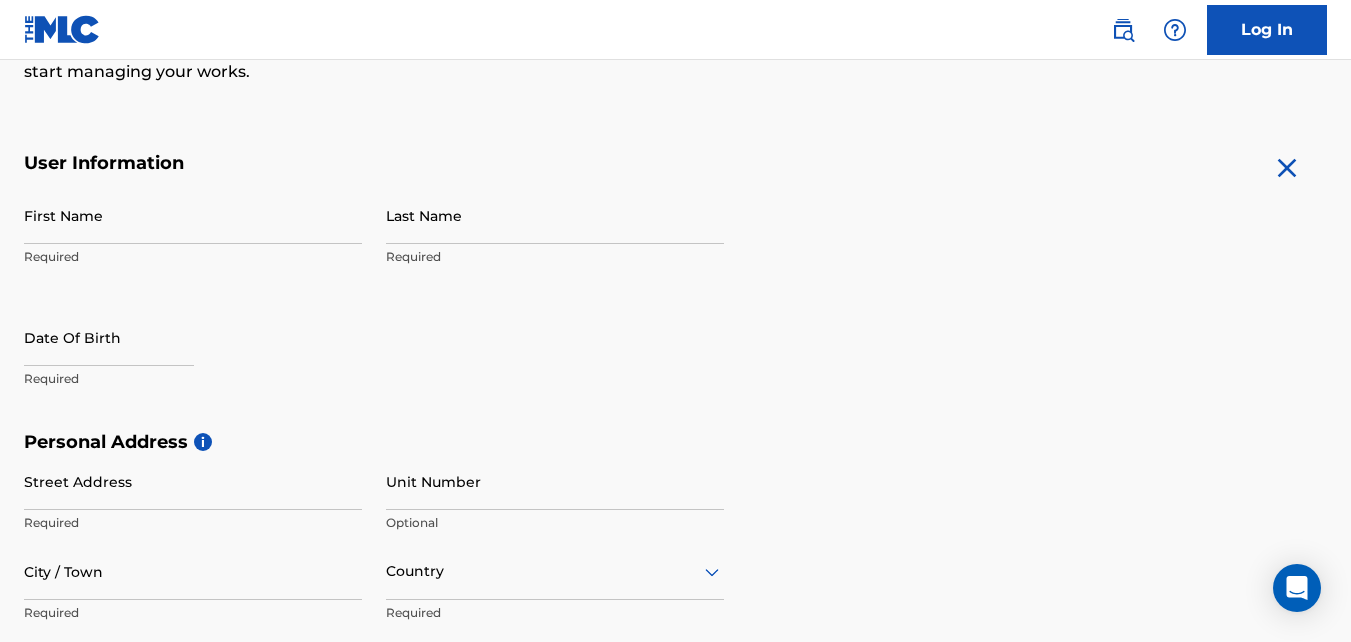 scroll, scrollTop: 329, scrollLeft: 0, axis: vertical 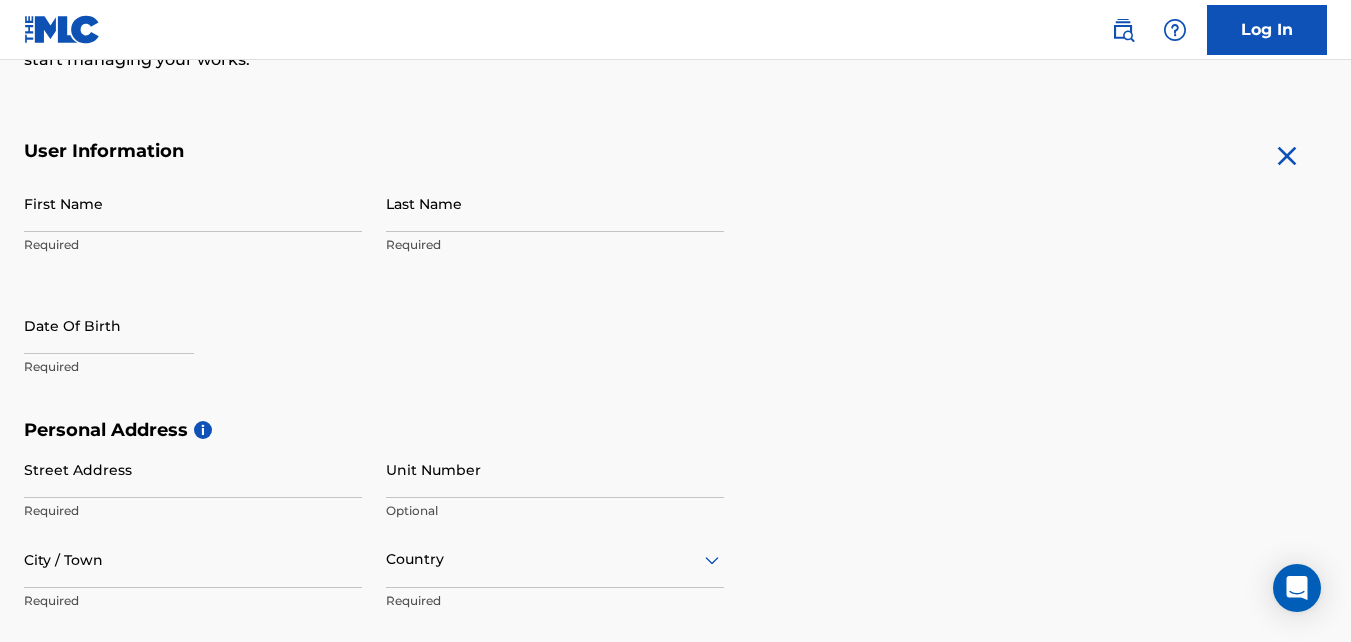 click on "First Name" at bounding box center [193, 203] 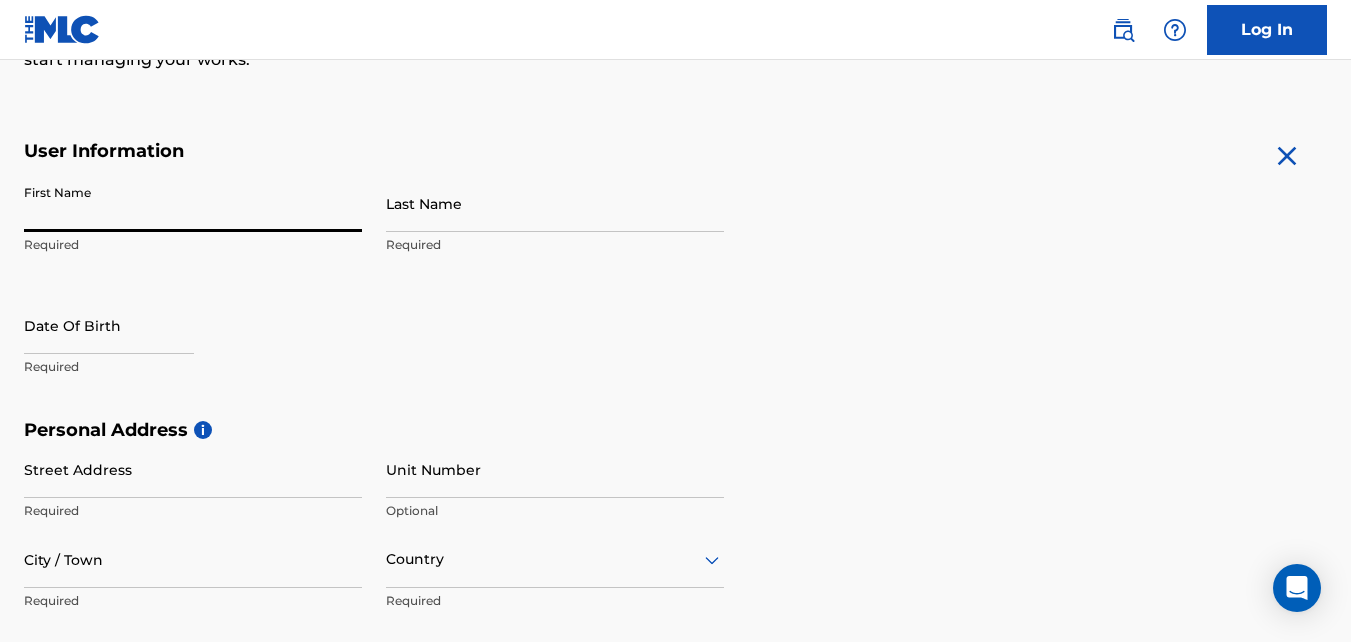 type on "[PERSON_NAME]" 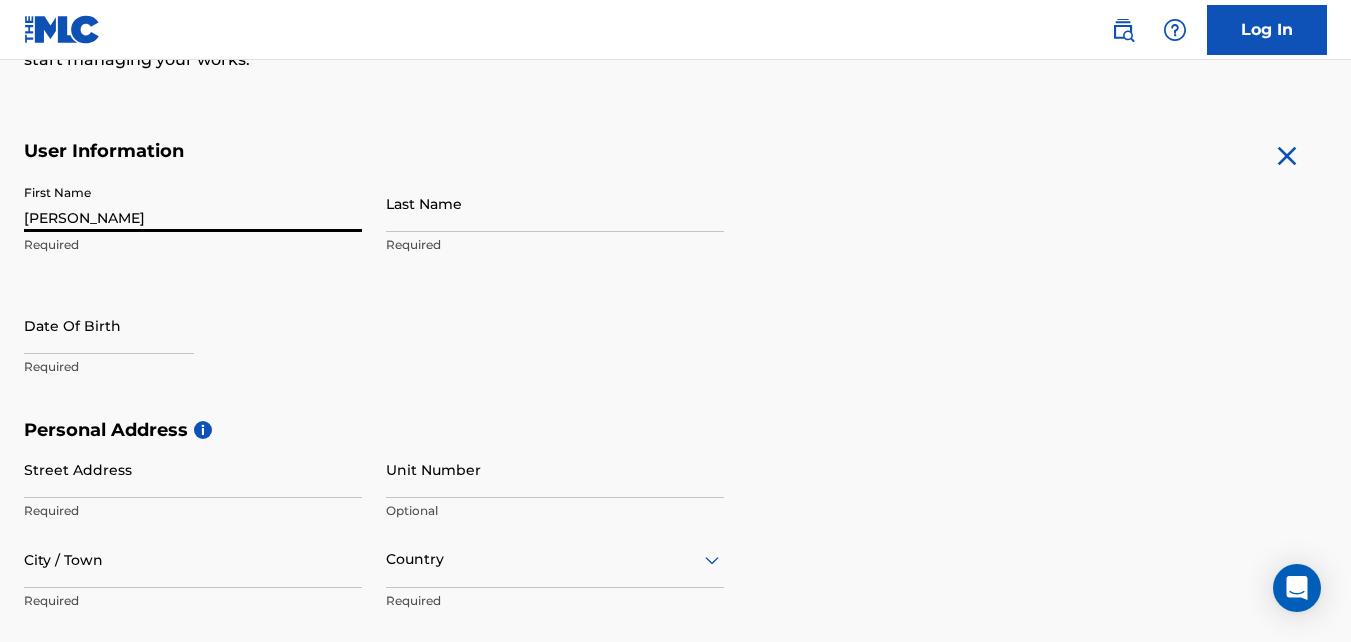 type on "boliscar" 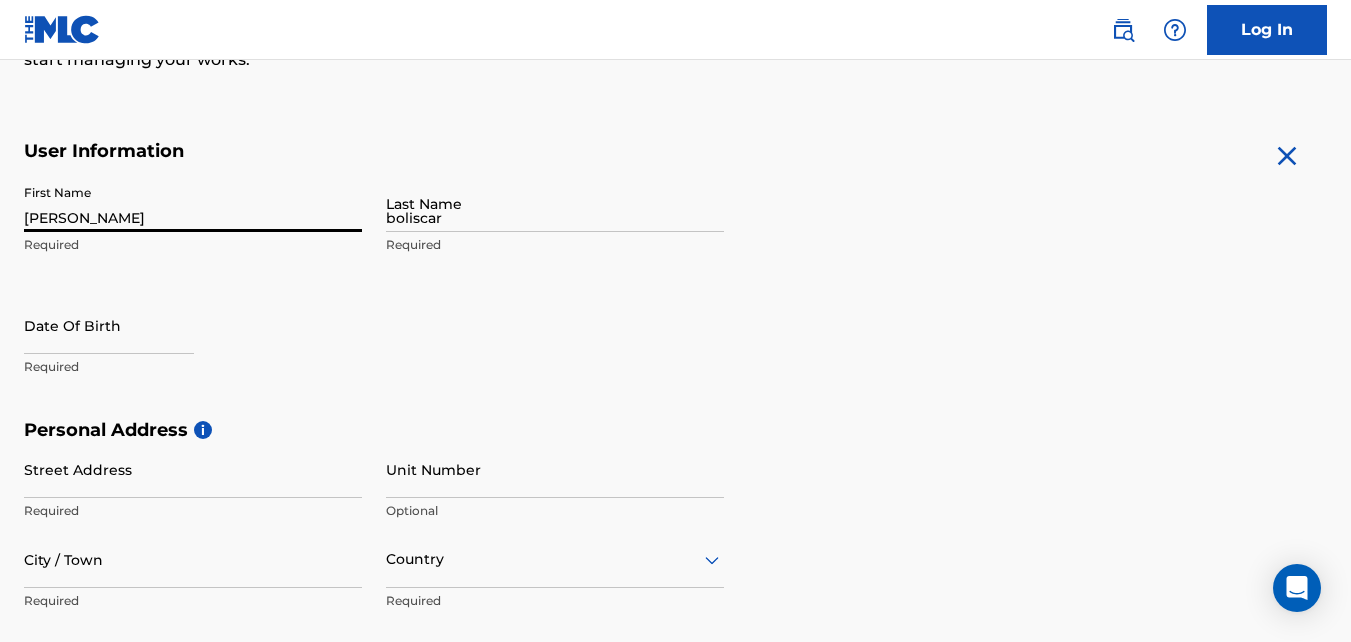 type on "[STREET_ADDRESS]" 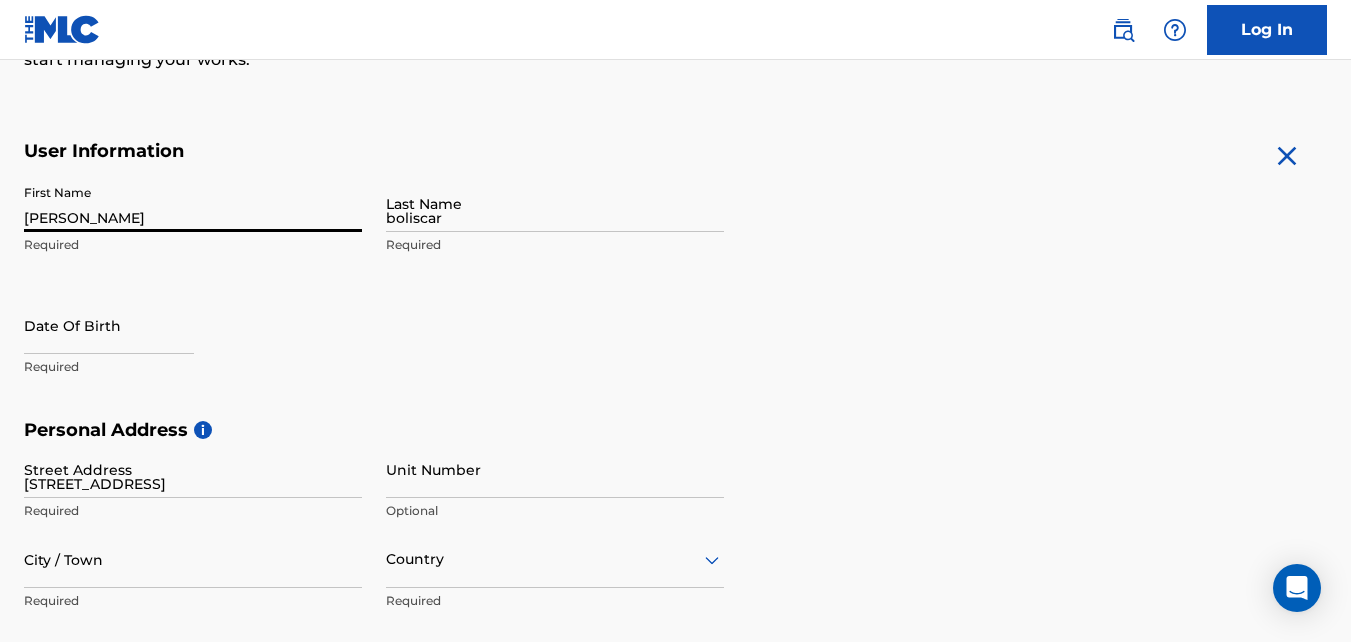 type on "Douglasville" 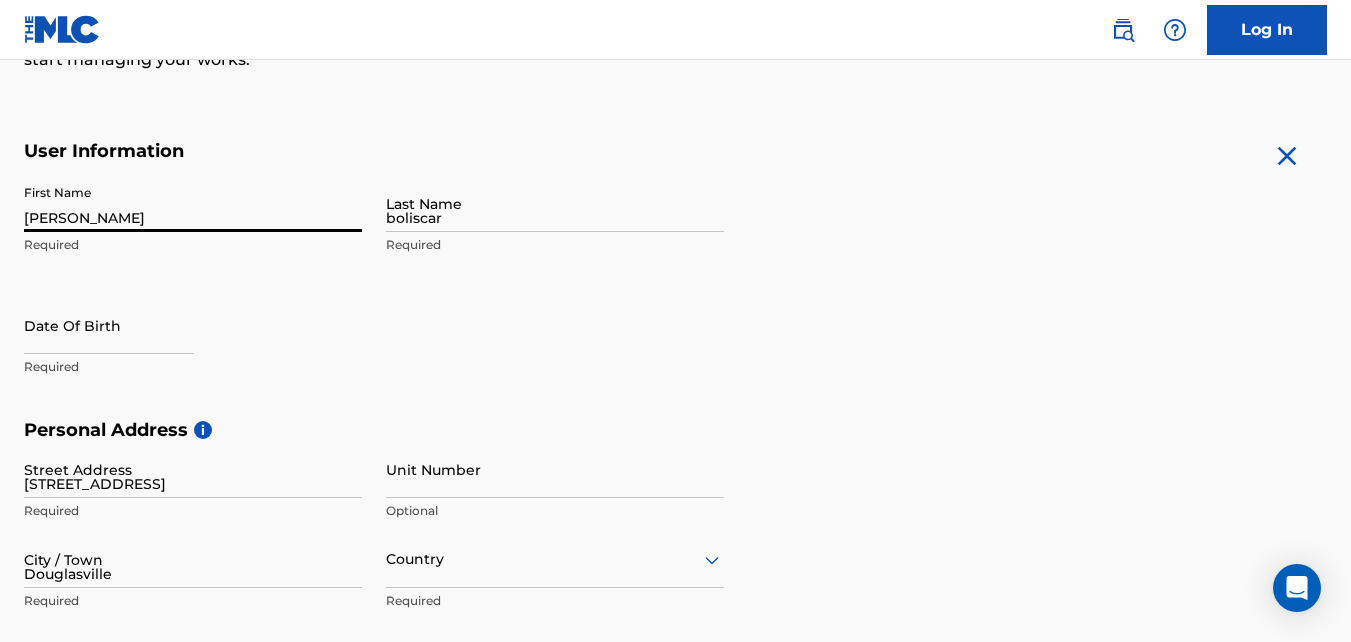 type on "30135" 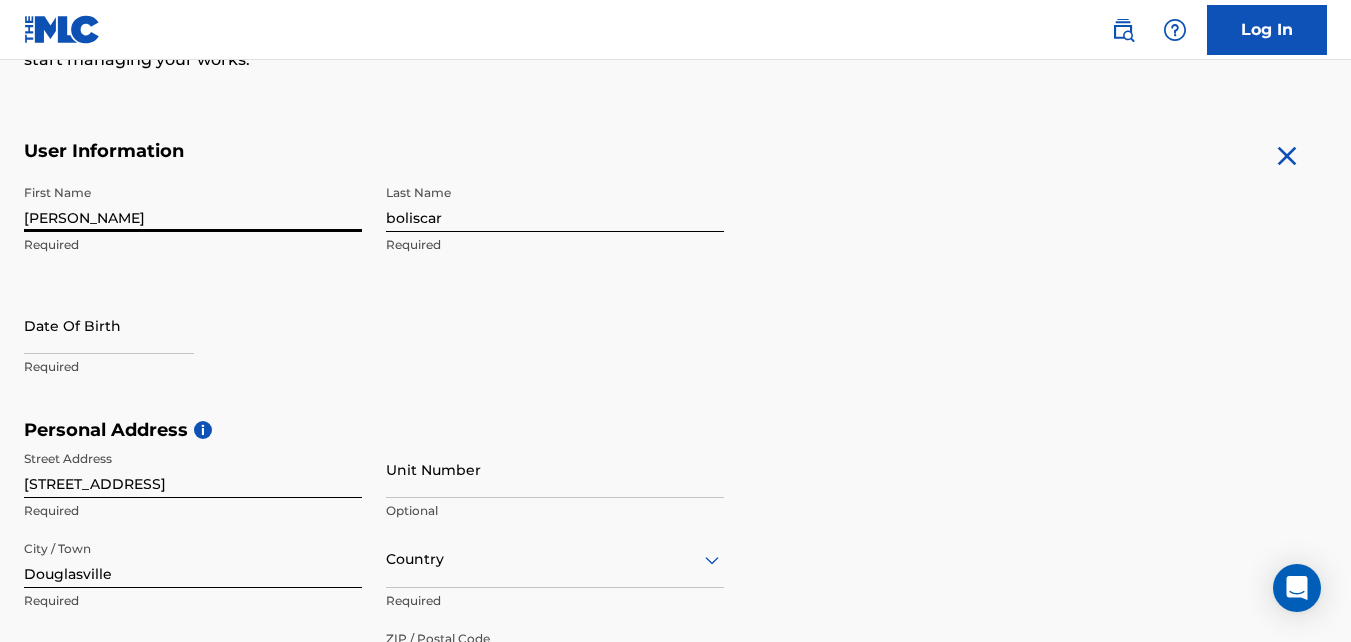 click at bounding box center [109, 325] 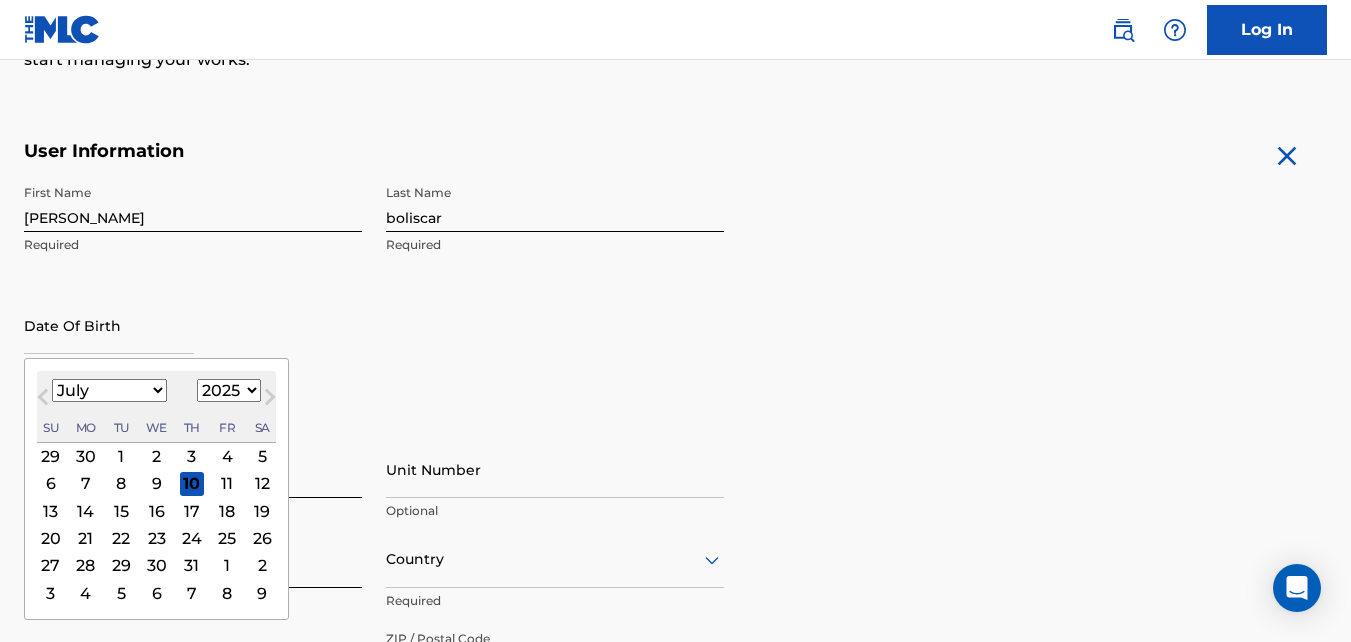 click on "1899 1900 1901 1902 1903 1904 1905 1906 1907 1908 1909 1910 1911 1912 1913 1914 1915 1916 1917 1918 1919 1920 1921 1922 1923 1924 1925 1926 1927 1928 1929 1930 1931 1932 1933 1934 1935 1936 1937 1938 1939 1940 1941 1942 1943 1944 1945 1946 1947 1948 1949 1950 1951 1952 1953 1954 1955 1956 1957 1958 1959 1960 1961 1962 1963 1964 1965 1966 1967 1968 1969 1970 1971 1972 1973 1974 1975 1976 1977 1978 1979 1980 1981 1982 1983 1984 1985 1986 1987 1988 1989 1990 1991 1992 1993 1994 1995 1996 1997 1998 1999 2000 2001 2002 2003 2004 2005 2006 2007 2008 2009 2010 2011 2012 2013 2014 2015 2016 2017 2018 2019 2020 2021 2022 2023 2024 2025 2026 2027 2028 2029 2030 2031 2032 2033 2034 2035 2036 2037 2038 2039 2040 2041 2042 2043 2044 2045 2046 2047 2048 2049 2050 2051 2052 2053 2054 2055 2056 2057 2058 2059 2060 2061 2062 2063 2064 2065 2066 2067 2068 2069 2070 2071 2072 2073 2074 2075 2076 2077 2078 2079 2080 2081 2082 2083 2084 2085 2086 2087 2088 2089 2090 2091 2092 2093 2094 2095 2096 2097 2098 2099 2100" at bounding box center (229, 390) 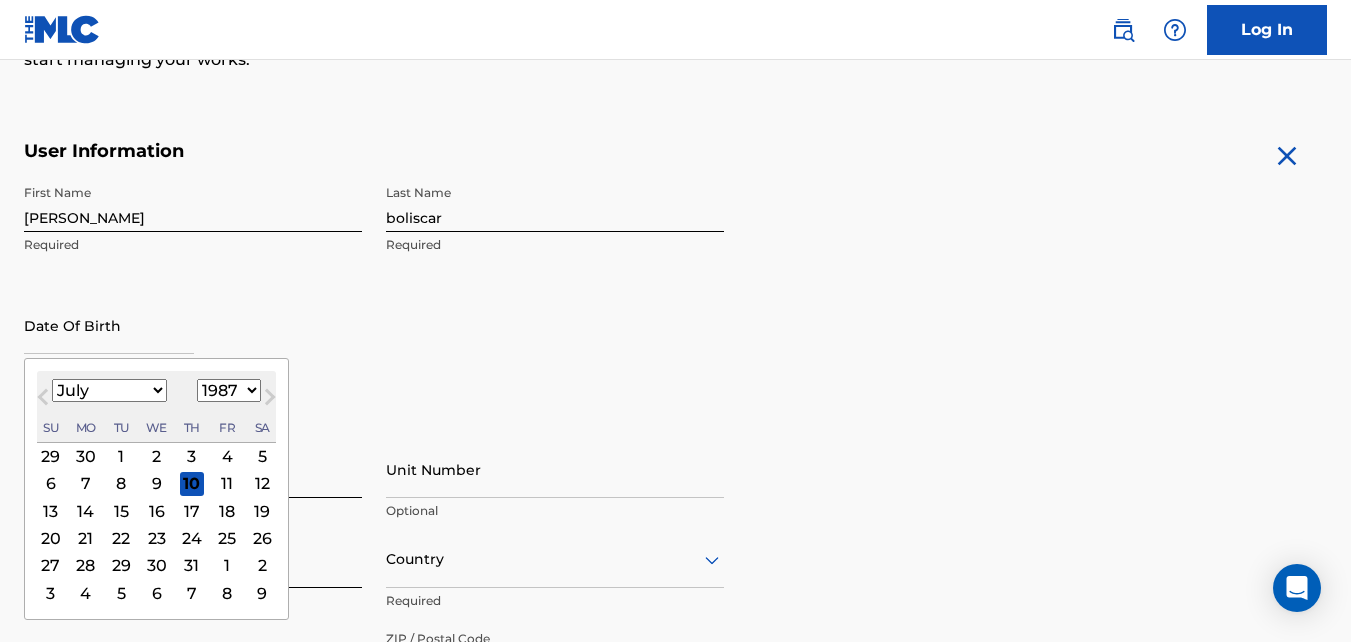 click on "1899 1900 1901 1902 1903 1904 1905 1906 1907 1908 1909 1910 1911 1912 1913 1914 1915 1916 1917 1918 1919 1920 1921 1922 1923 1924 1925 1926 1927 1928 1929 1930 1931 1932 1933 1934 1935 1936 1937 1938 1939 1940 1941 1942 1943 1944 1945 1946 1947 1948 1949 1950 1951 1952 1953 1954 1955 1956 1957 1958 1959 1960 1961 1962 1963 1964 1965 1966 1967 1968 1969 1970 1971 1972 1973 1974 1975 1976 1977 1978 1979 1980 1981 1982 1983 1984 1985 1986 1987 1988 1989 1990 1991 1992 1993 1994 1995 1996 1997 1998 1999 2000 2001 2002 2003 2004 2005 2006 2007 2008 2009 2010 2011 2012 2013 2014 2015 2016 2017 2018 2019 2020 2021 2022 2023 2024 2025 2026 2027 2028 2029 2030 2031 2032 2033 2034 2035 2036 2037 2038 2039 2040 2041 2042 2043 2044 2045 2046 2047 2048 2049 2050 2051 2052 2053 2054 2055 2056 2057 2058 2059 2060 2061 2062 2063 2064 2065 2066 2067 2068 2069 2070 2071 2072 2073 2074 2075 2076 2077 2078 2079 2080 2081 2082 2083 2084 2085 2086 2087 2088 2089 2090 2091 2092 2093 2094 2095 2096 2097 2098 2099 2100" at bounding box center (229, 390) 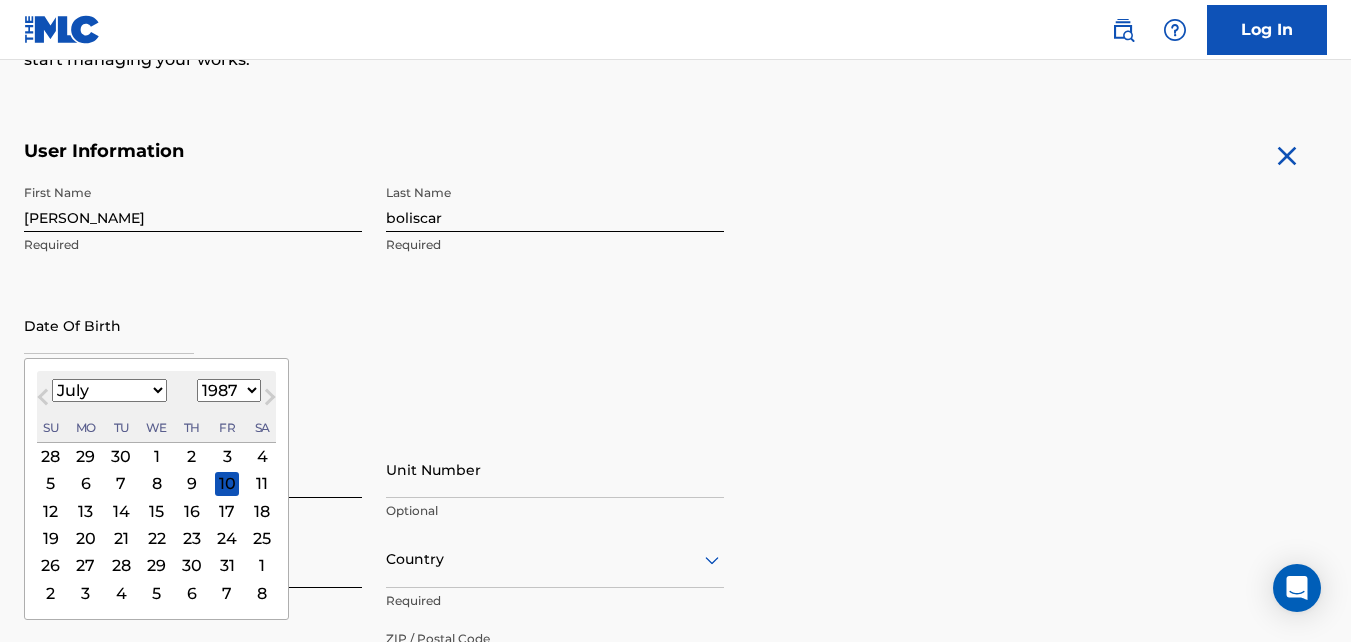 click on "Previous Month" at bounding box center [43, 401] 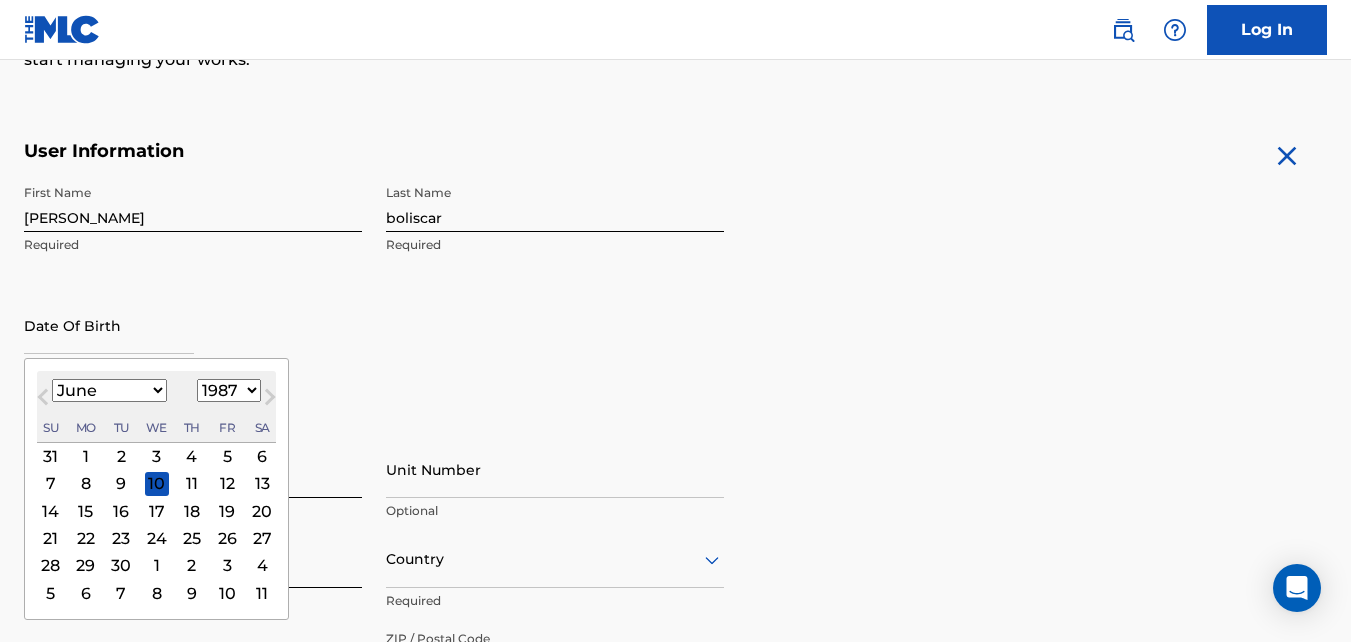 click on "26" at bounding box center [227, 538] 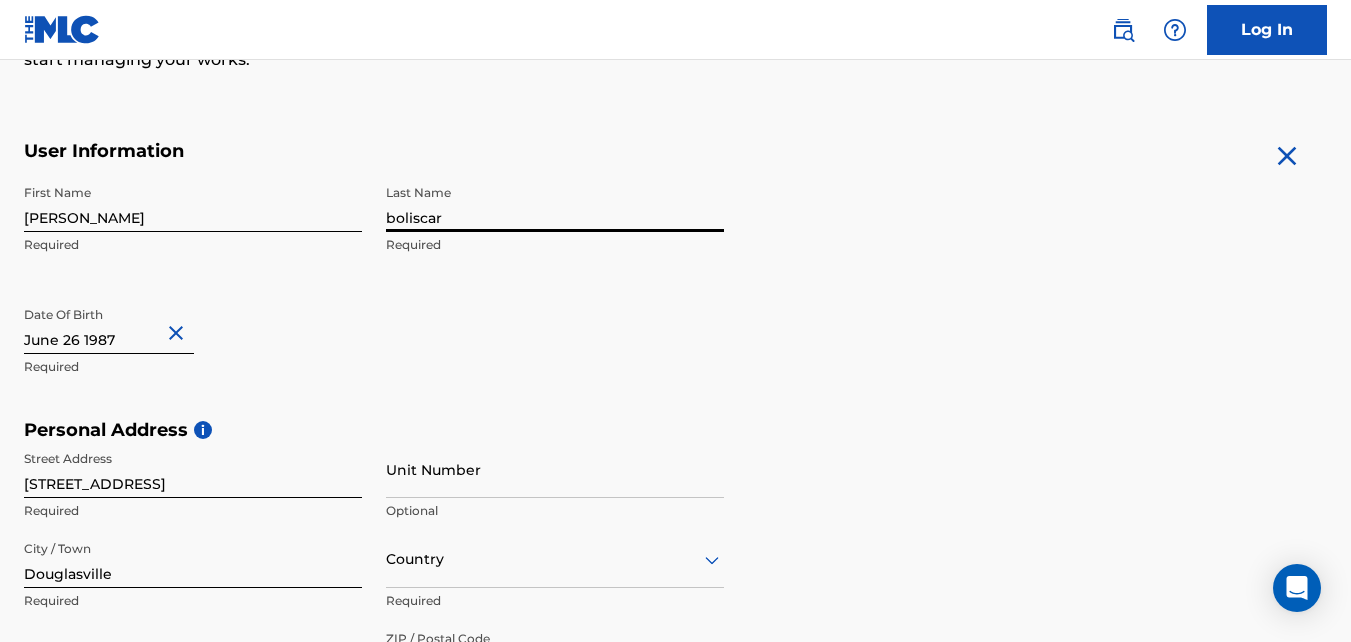 click on "boliscar" at bounding box center (555, 203) 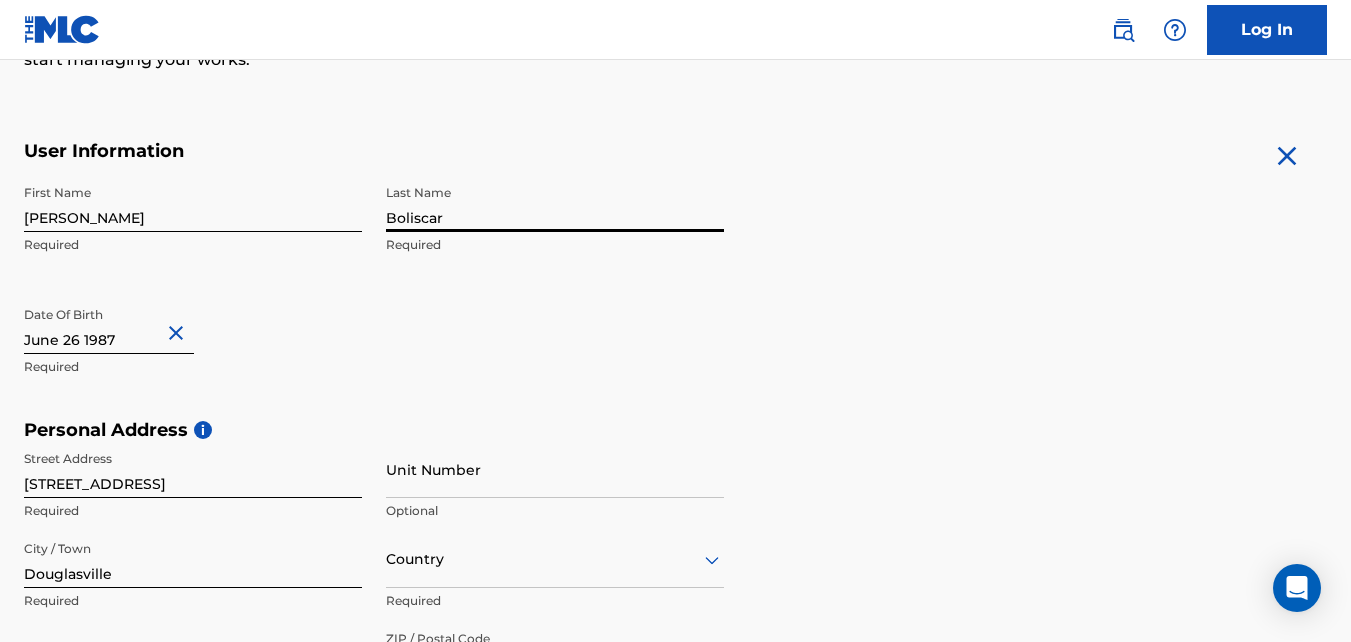 type on "Boliscar" 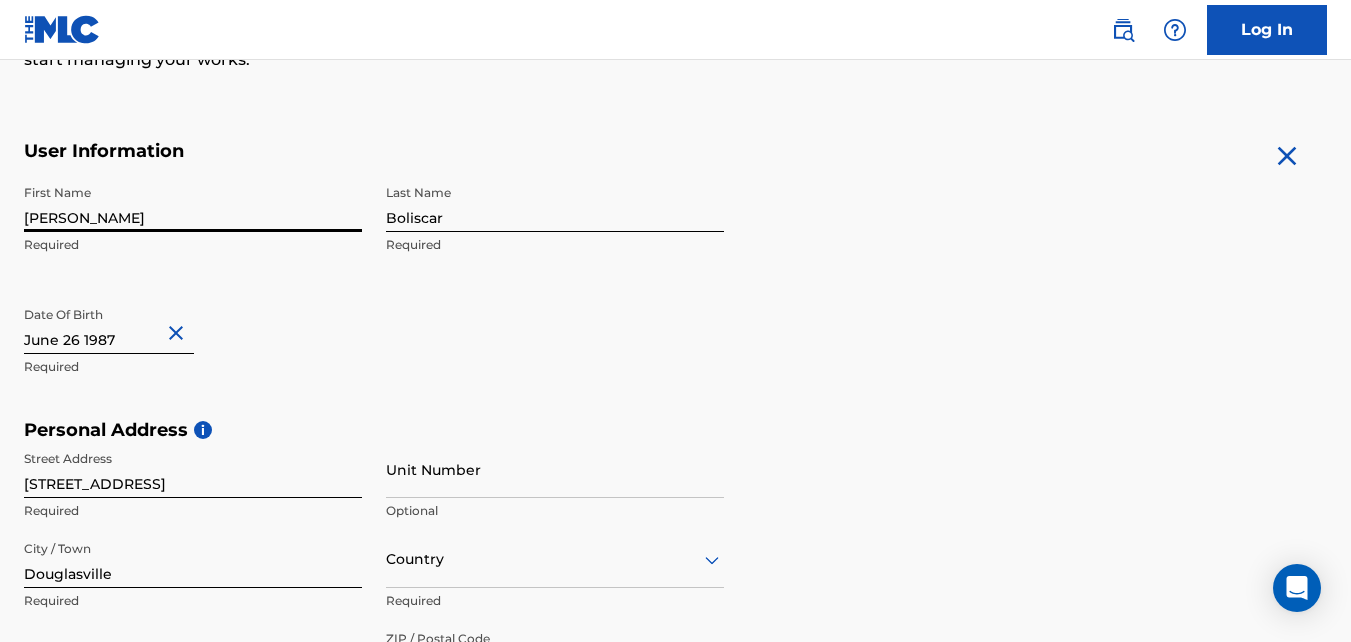 click on "[PERSON_NAME]" at bounding box center [193, 203] 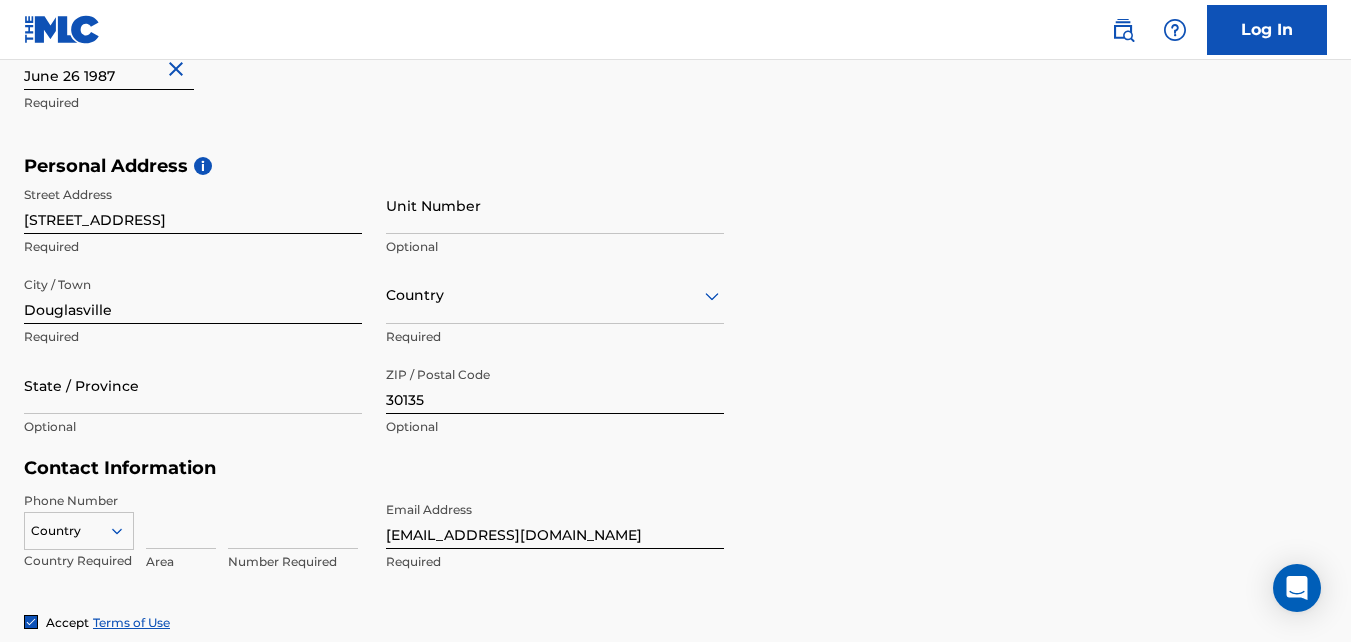 scroll, scrollTop: 595, scrollLeft: 0, axis: vertical 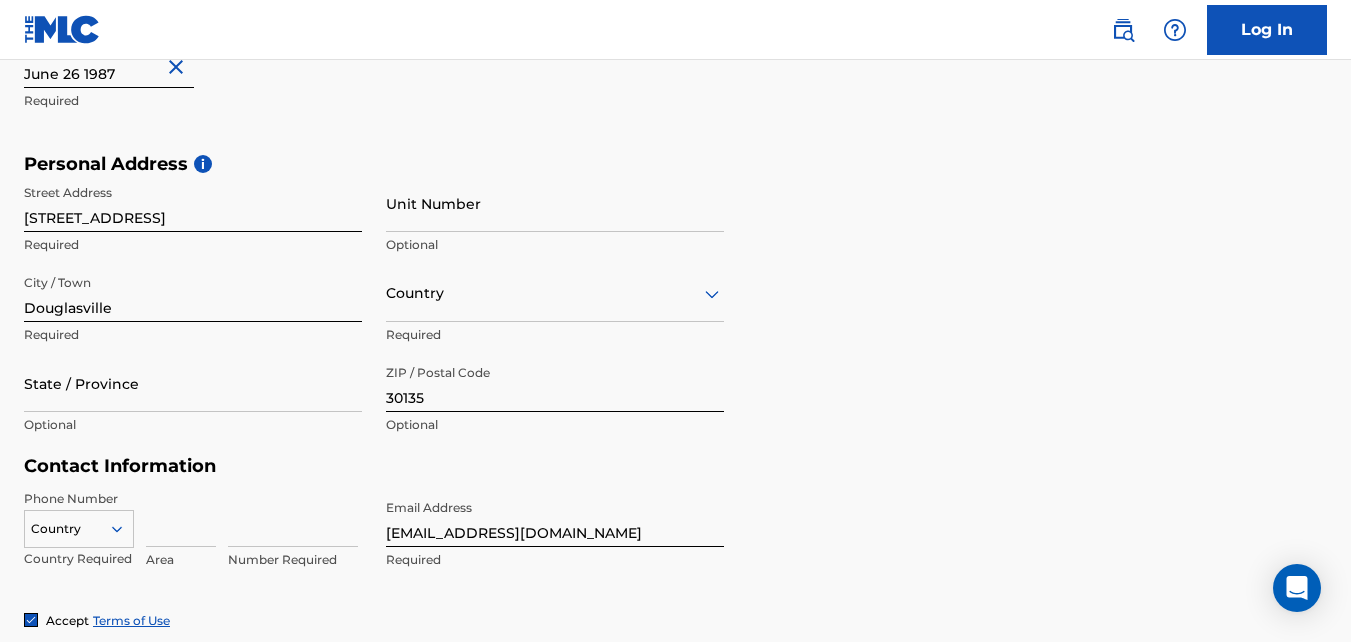 click at bounding box center [555, 293] 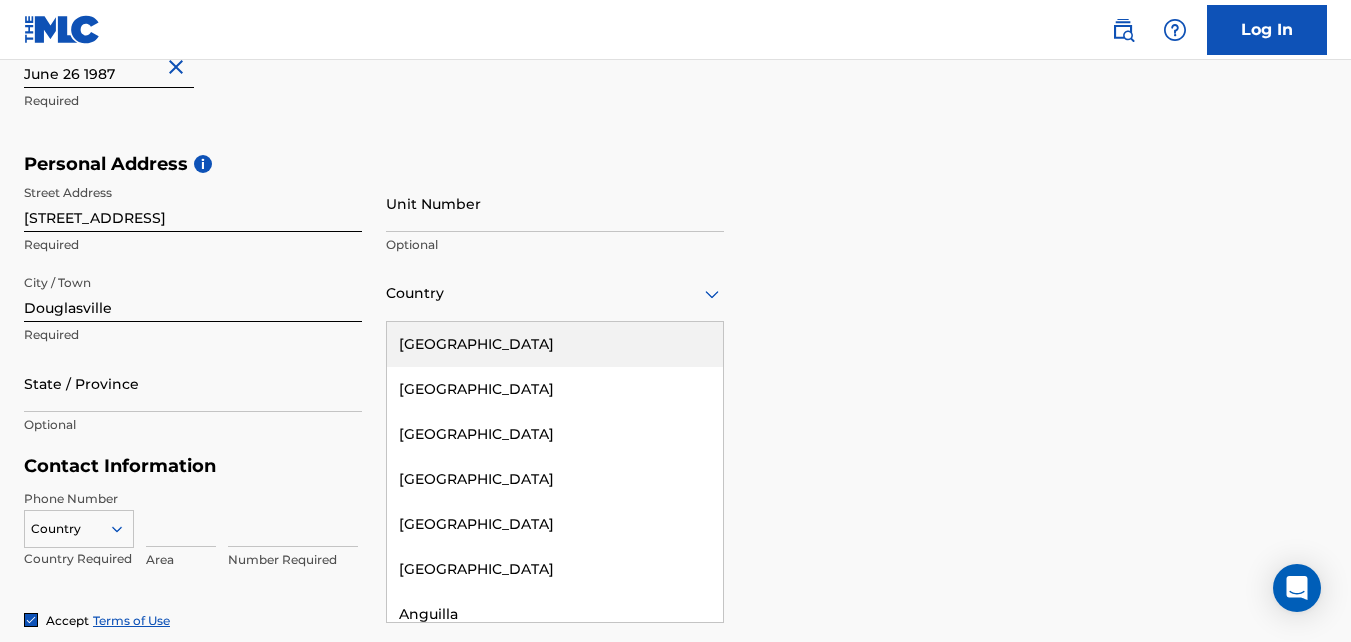 click on "[GEOGRAPHIC_DATA]" at bounding box center [555, 344] 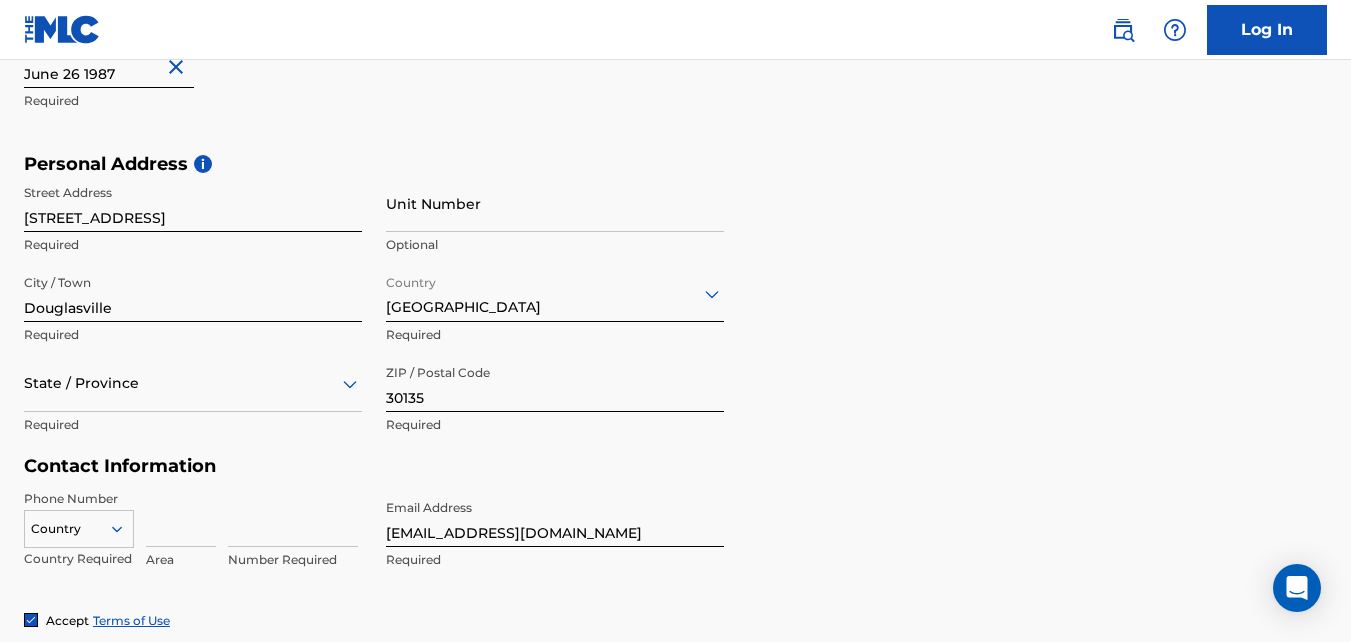 click on "State / Province" at bounding box center [193, 383] 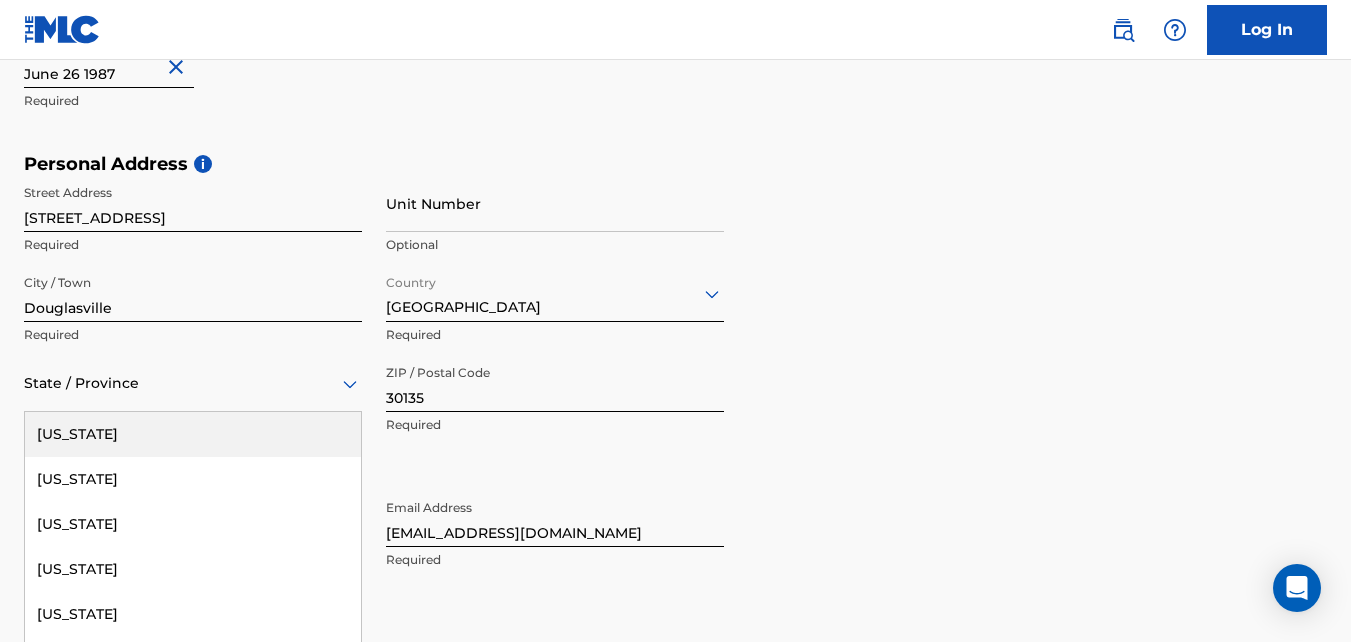 scroll, scrollTop: 666, scrollLeft: 0, axis: vertical 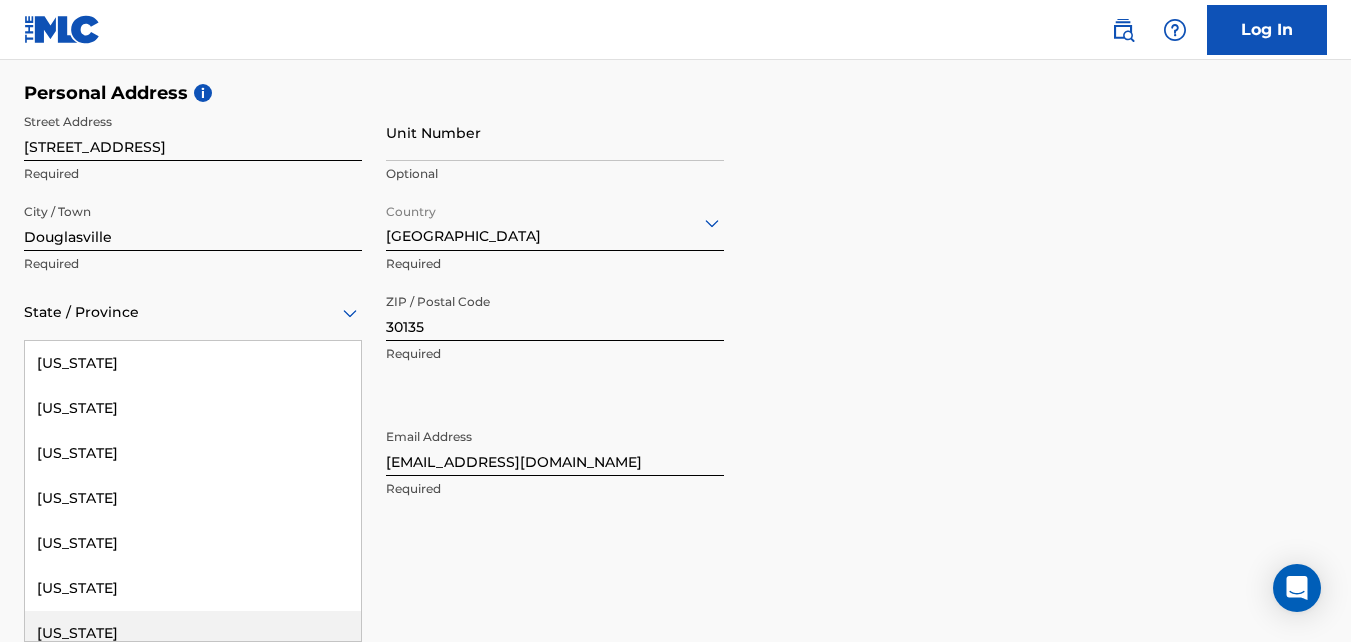 type on "g" 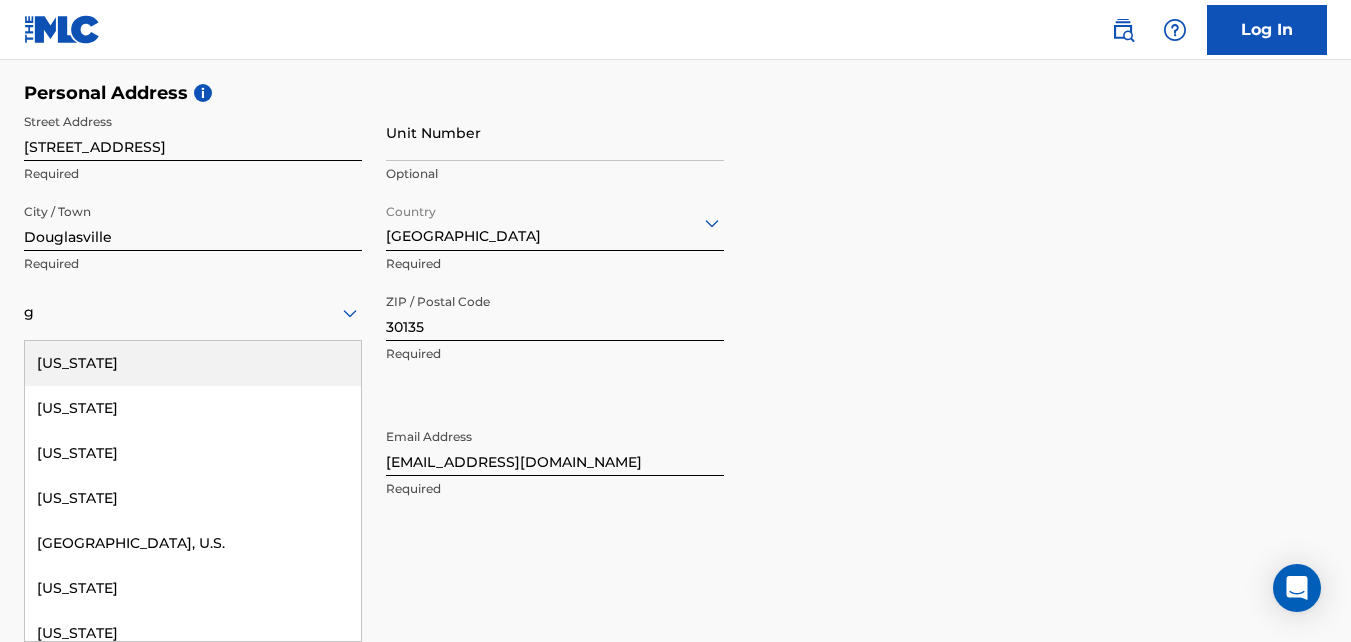 click on "[US_STATE]" at bounding box center [193, 363] 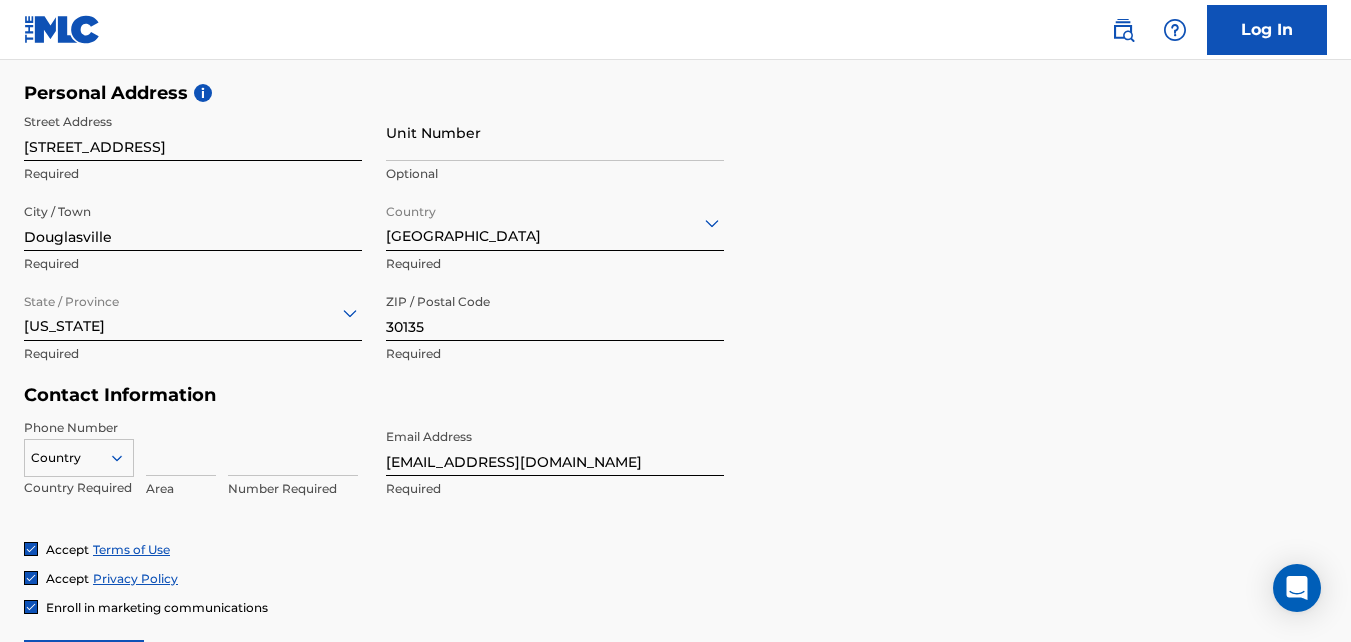 click on "Country" at bounding box center (79, 454) 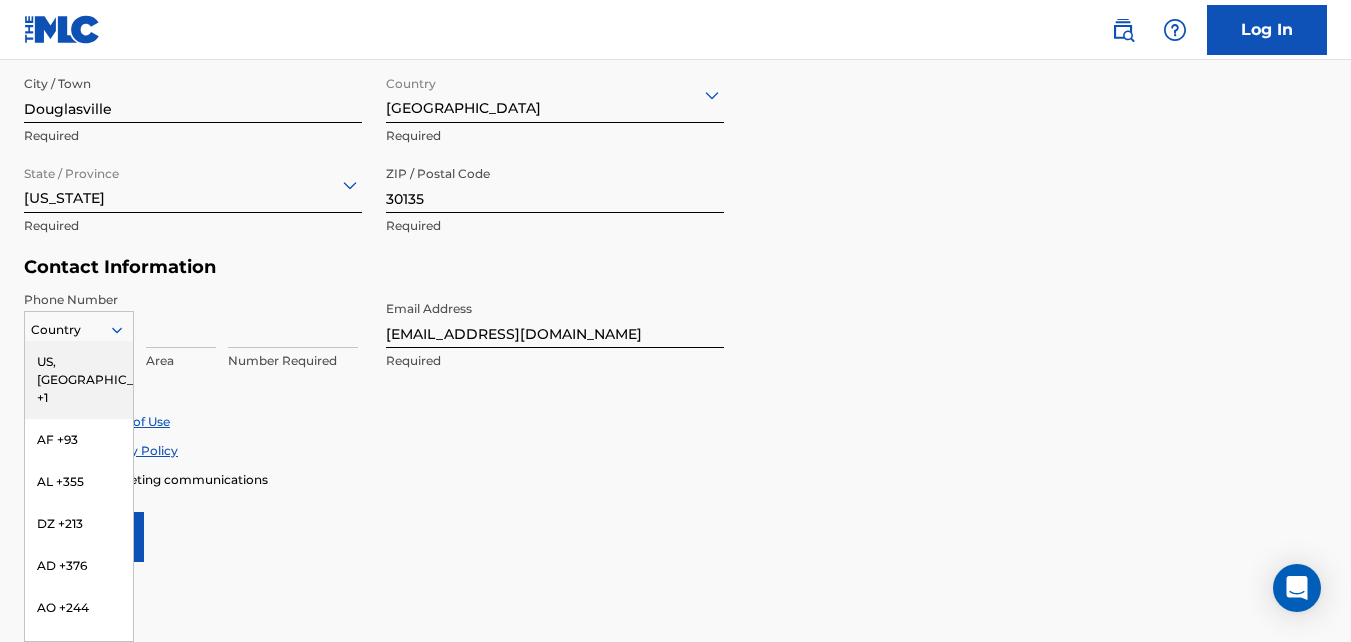 click on "US, [GEOGRAPHIC_DATA] +1" at bounding box center (79, 380) 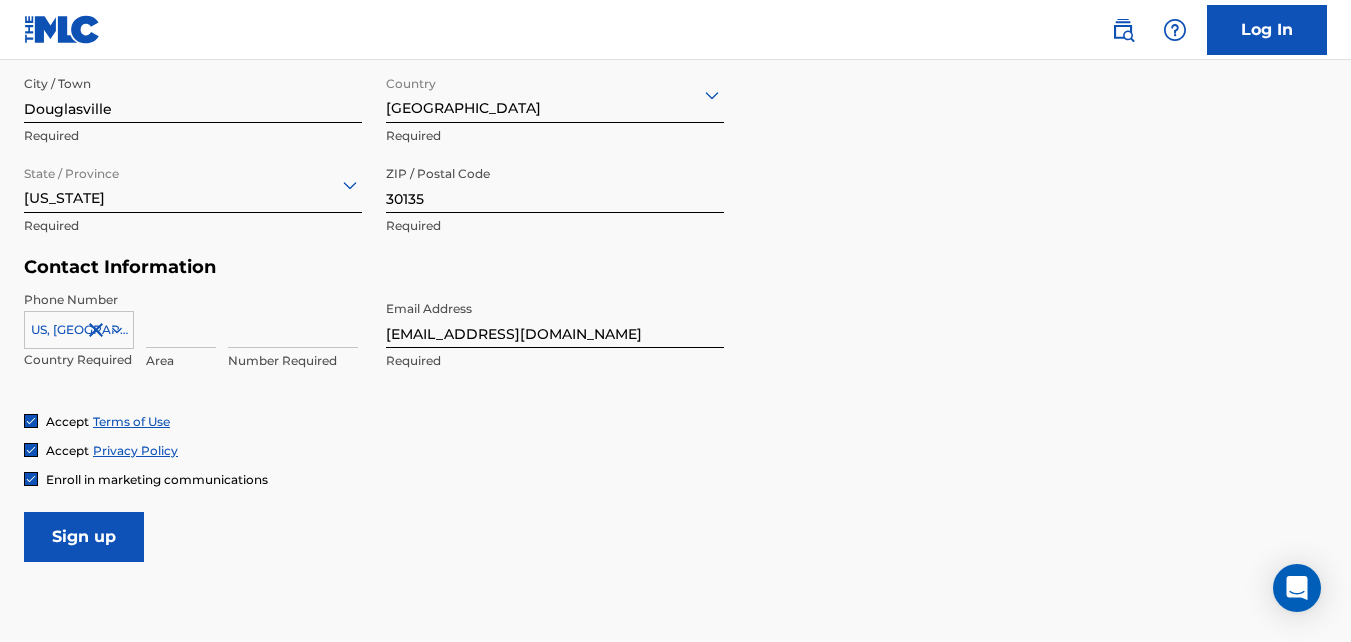 click at bounding box center (181, 319) 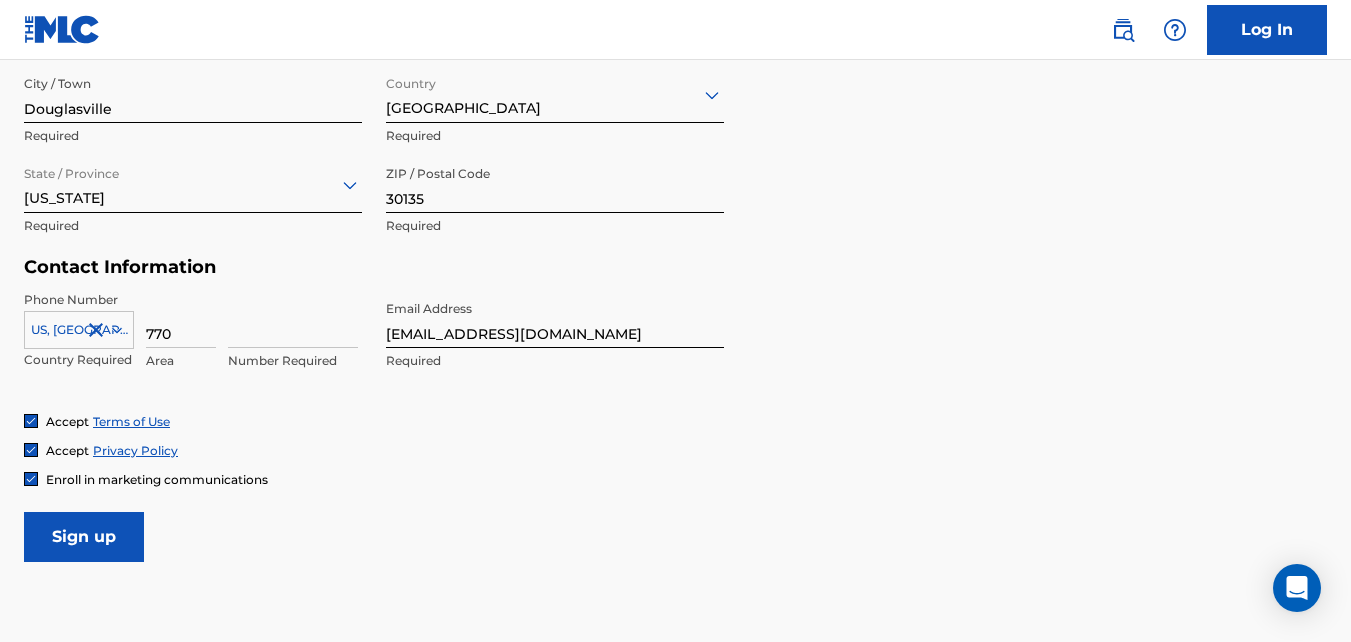 type on "[GEOGRAPHIC_DATA]" 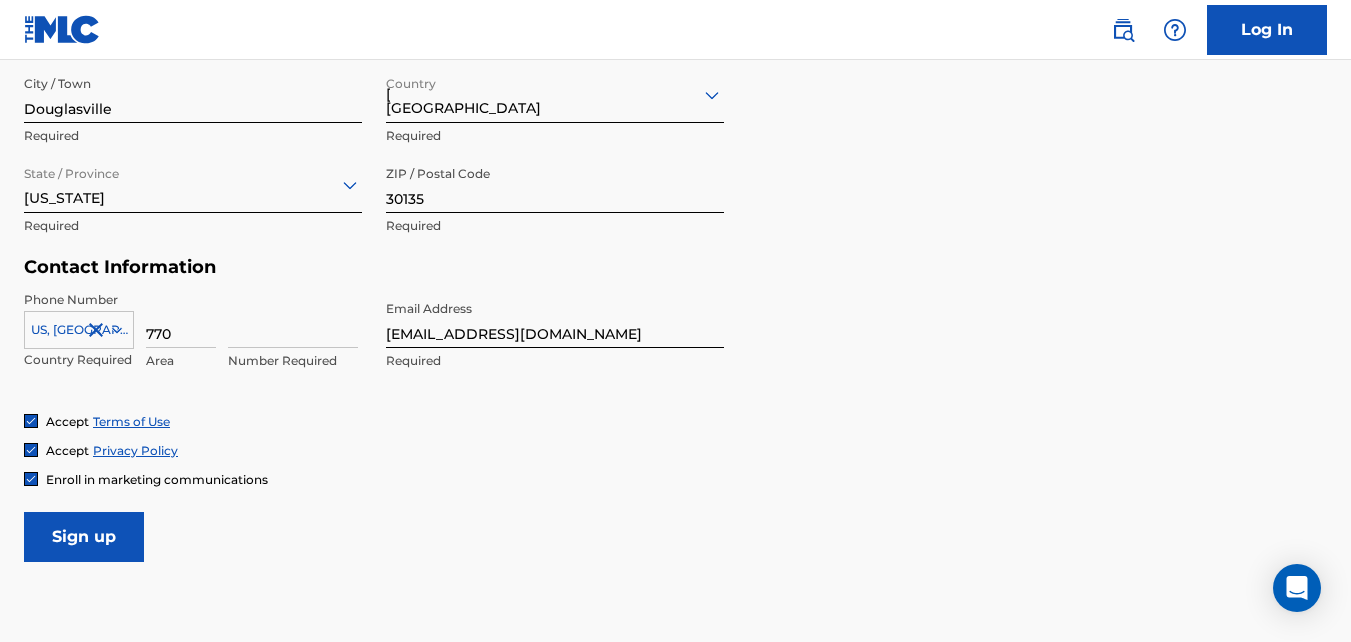 type on "GA" 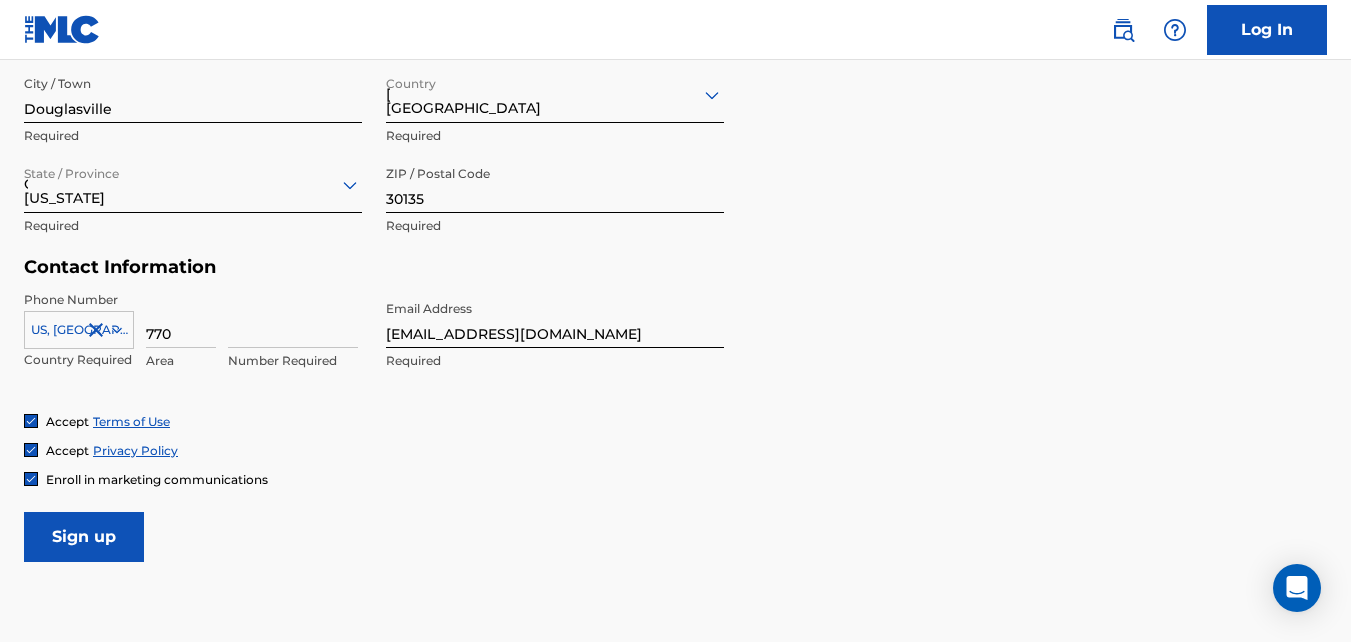 type on "1" 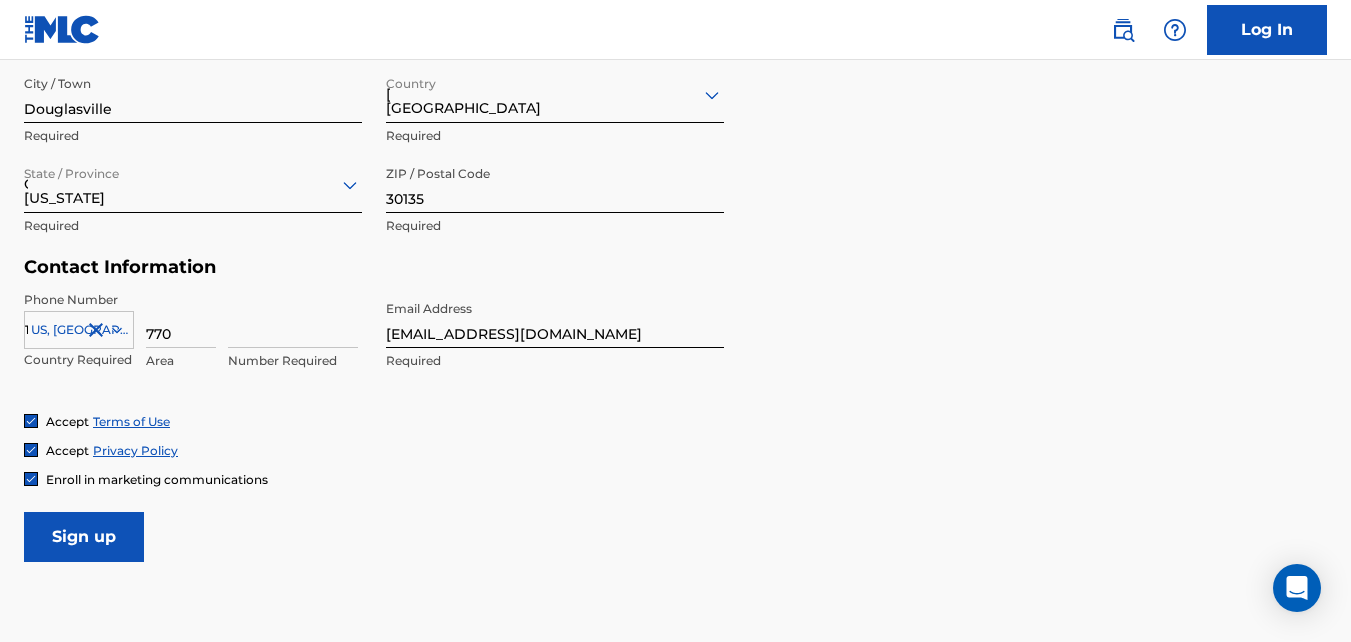 type on "6858345" 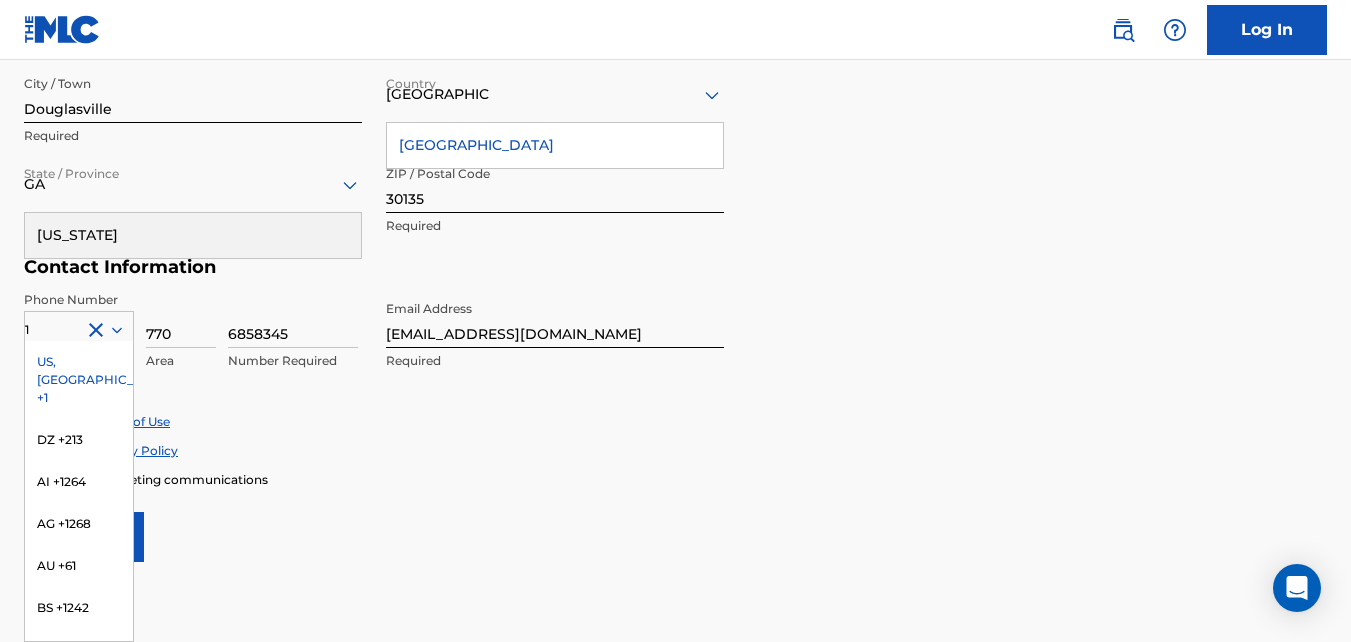 click on "Phone Number 1 [GEOGRAPHIC_DATA], [GEOGRAPHIC_DATA] +1 DZ +213 AI +1264 AG +1268 AU +61 BS +1242 BB +1246 BZ +501 BM +1441 BO +591 KY +1345 DM +1767 DO +1809 ER +291 ET +251 GA +241 GD +1473 IN +91 JM +1876 JP +81 LV +371 LB +961 LR +231 LY +218 MG +261 FM +691 ME, [GEOGRAPHIC_DATA] +381 MS +[GEOGRAPHIC_DATA] +212 NL +31 PE +51 PT +351 KN +1869 LC +1758 VC +1784 SN +221 SK +421 CH +41 TT +1868 TN +216 TC +1649 AE +971 VG +1284 WF +681 Country Required 770 Area 6858345 Number Required Email Address [EMAIL_ADDRESS][DOMAIN_NAME] Required" at bounding box center [374, 352] 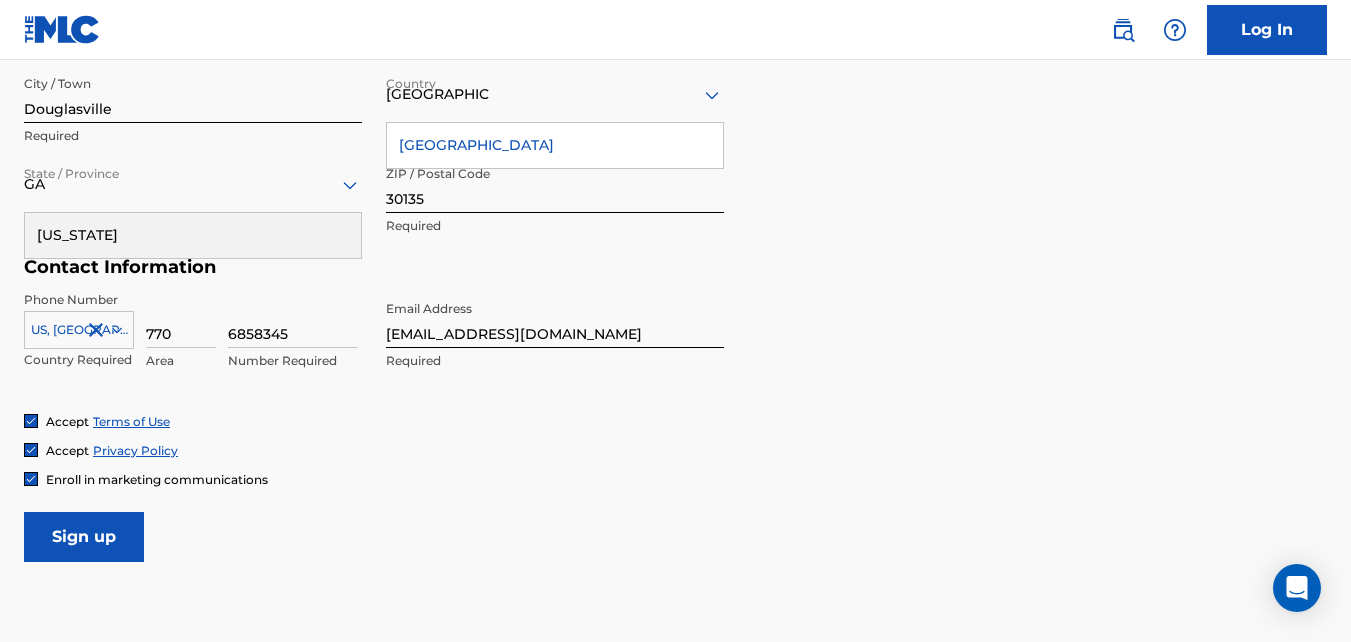 click on "Accept Terms of Use" at bounding box center (675, 421) 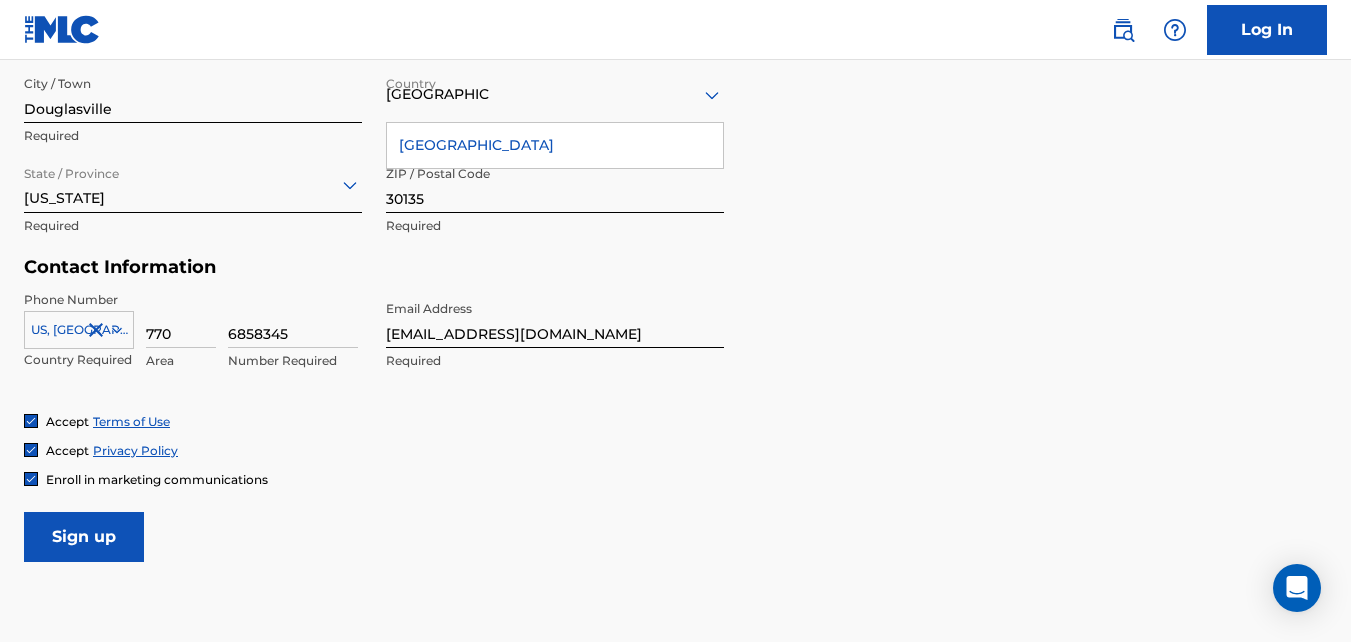 click on "[US_STATE]" at bounding box center (193, 184) 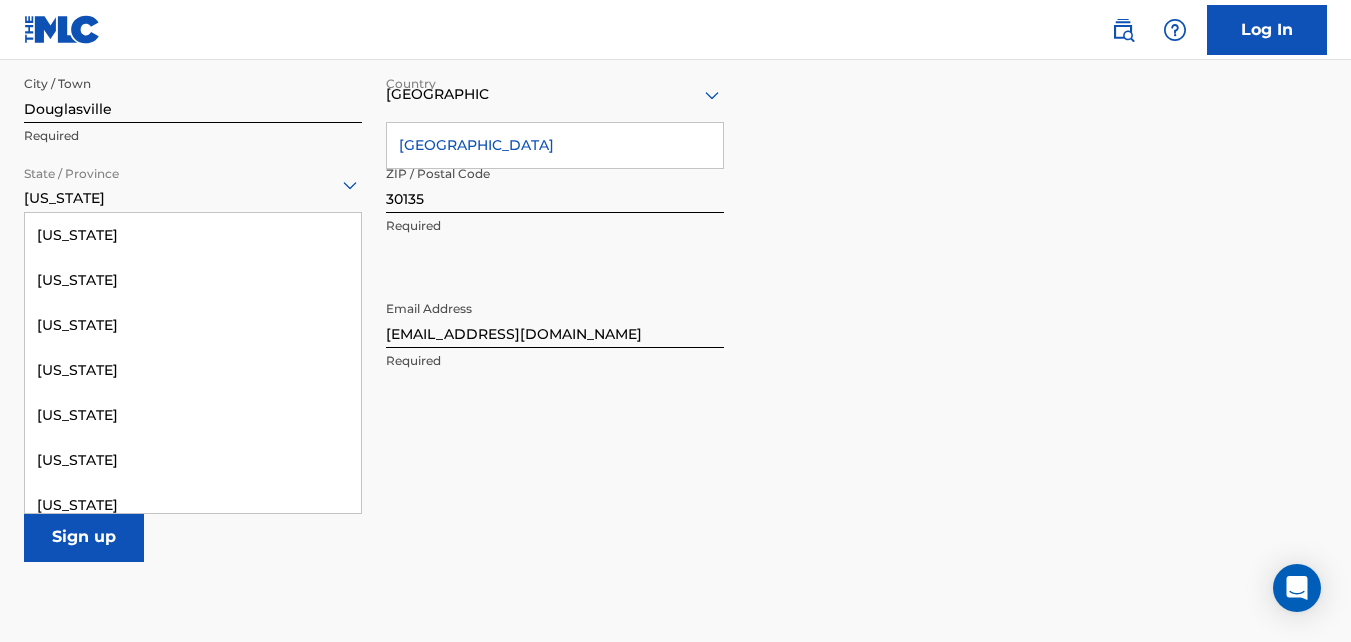 scroll, scrollTop: 840, scrollLeft: 0, axis: vertical 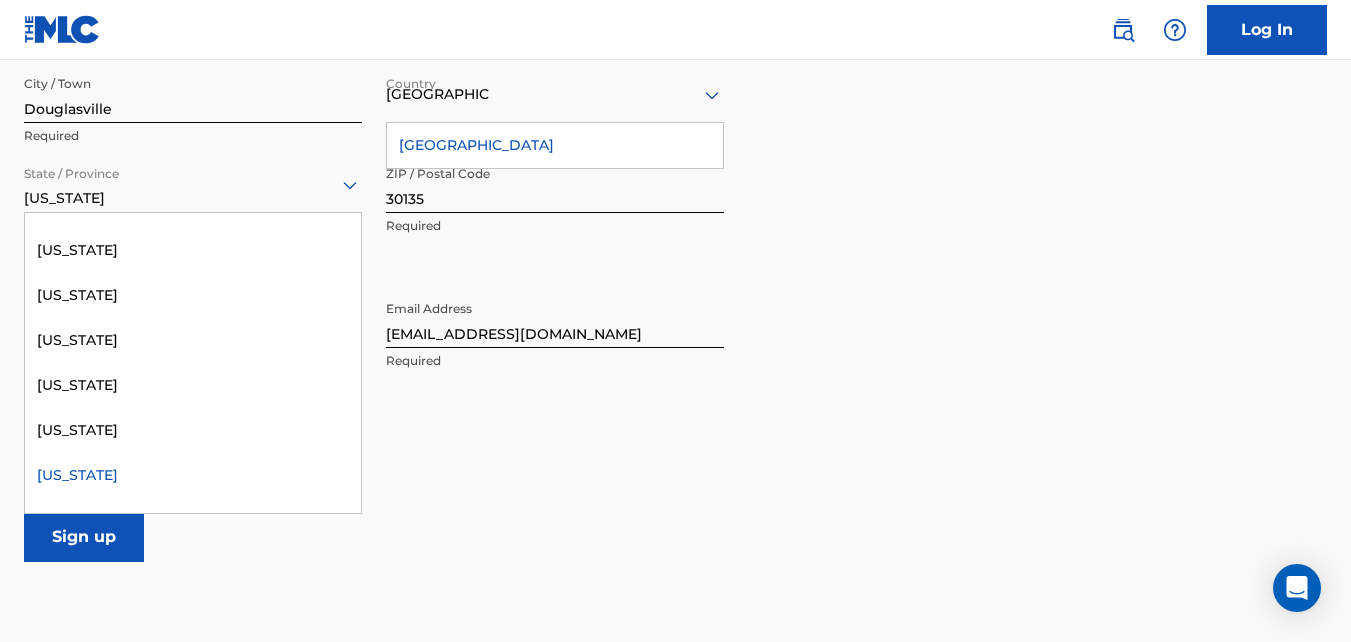 type on "g" 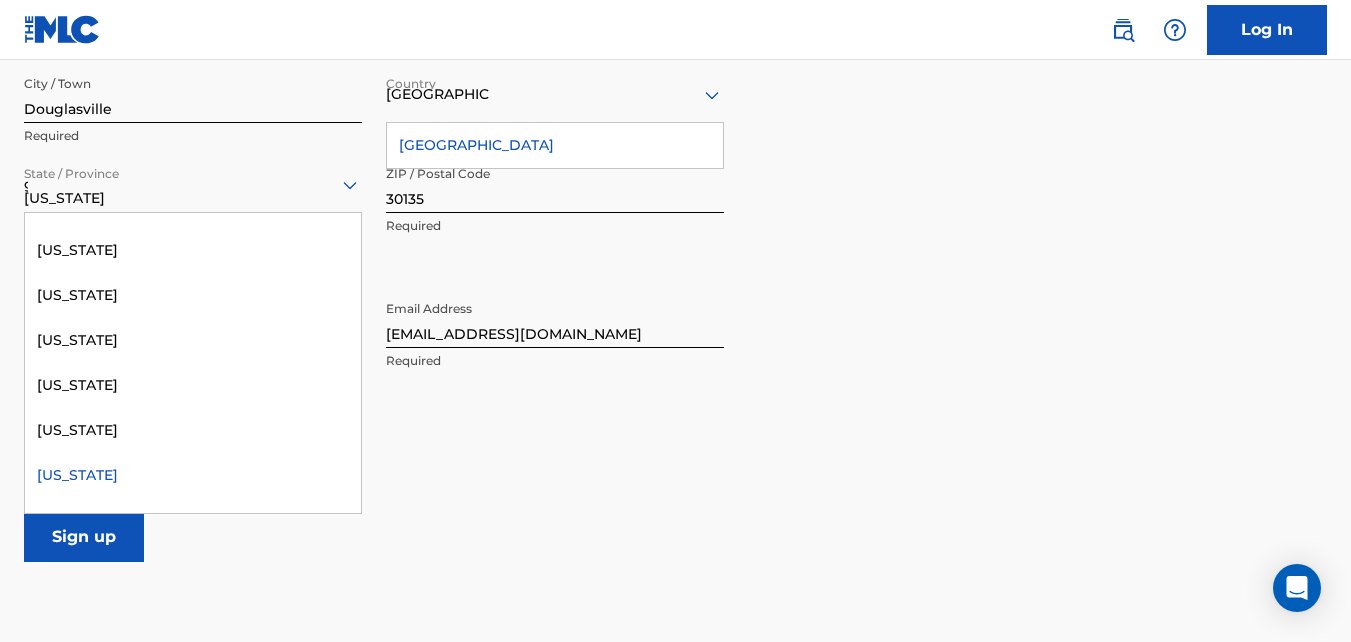 scroll, scrollTop: 0, scrollLeft: 0, axis: both 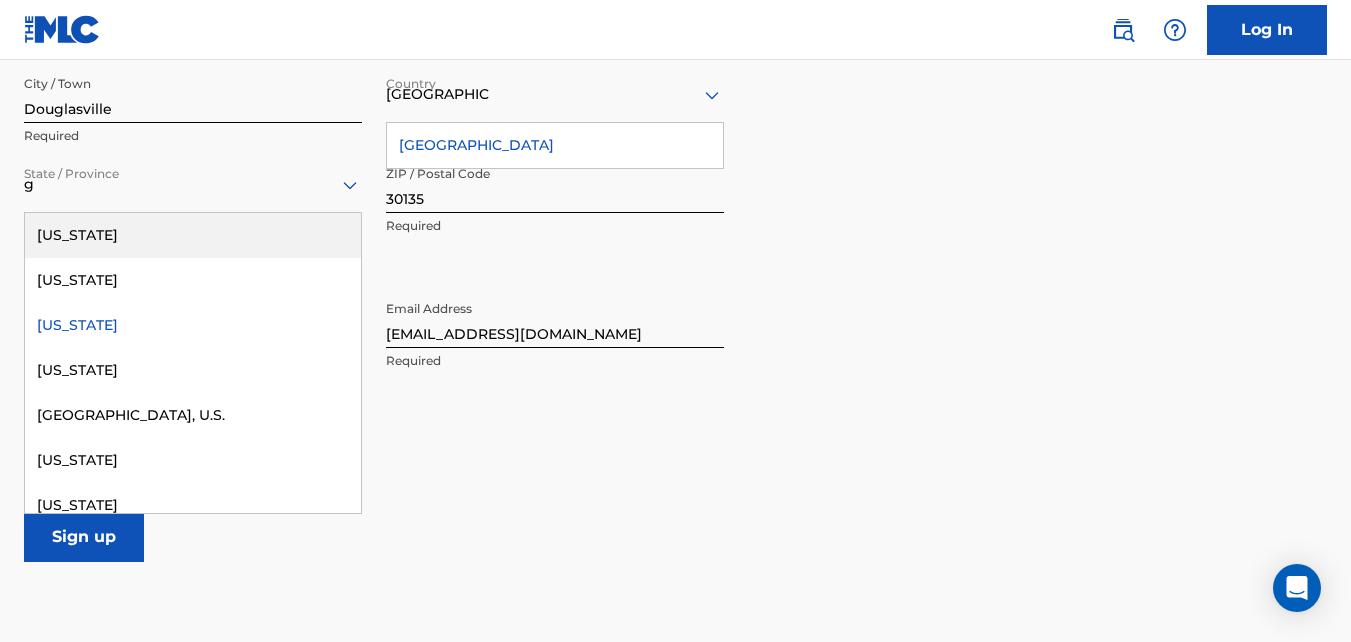 click on "[US_STATE]" at bounding box center (193, 235) 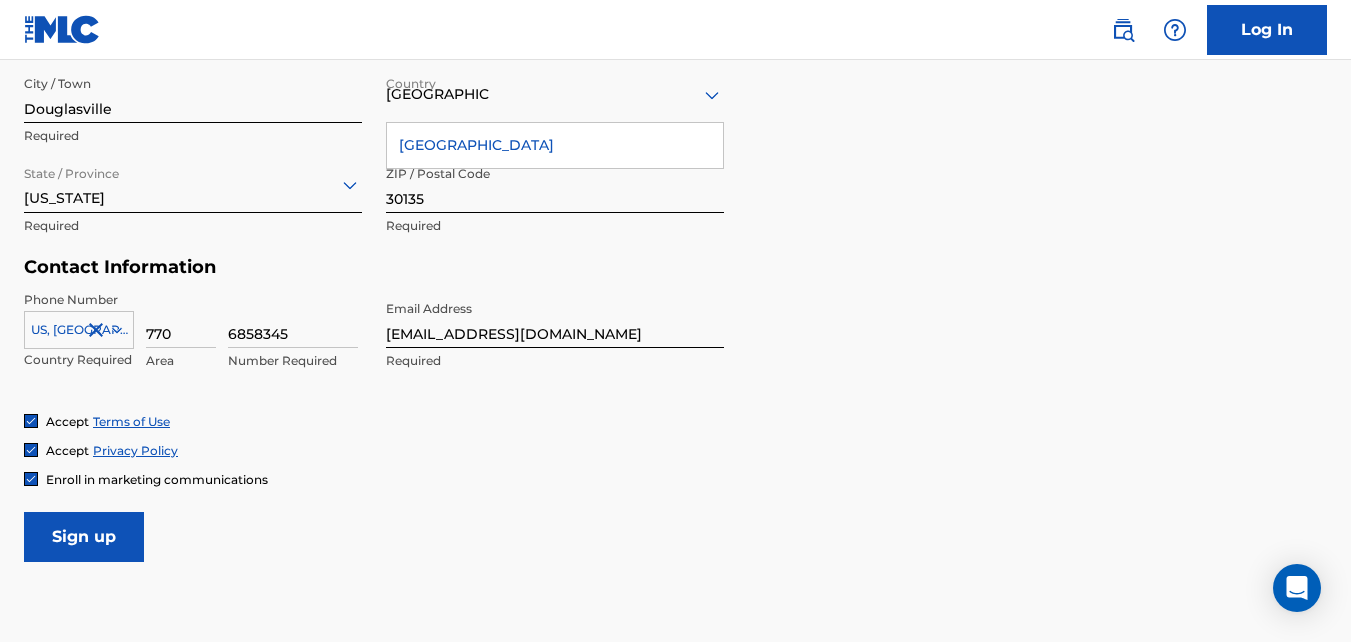 click on "Phone Number [GEOGRAPHIC_DATA], [GEOGRAPHIC_DATA] +1 Country Required 770 Area 6858345 Number Required Email Address [EMAIL_ADDRESS][DOMAIN_NAME] Required" at bounding box center (374, 352) 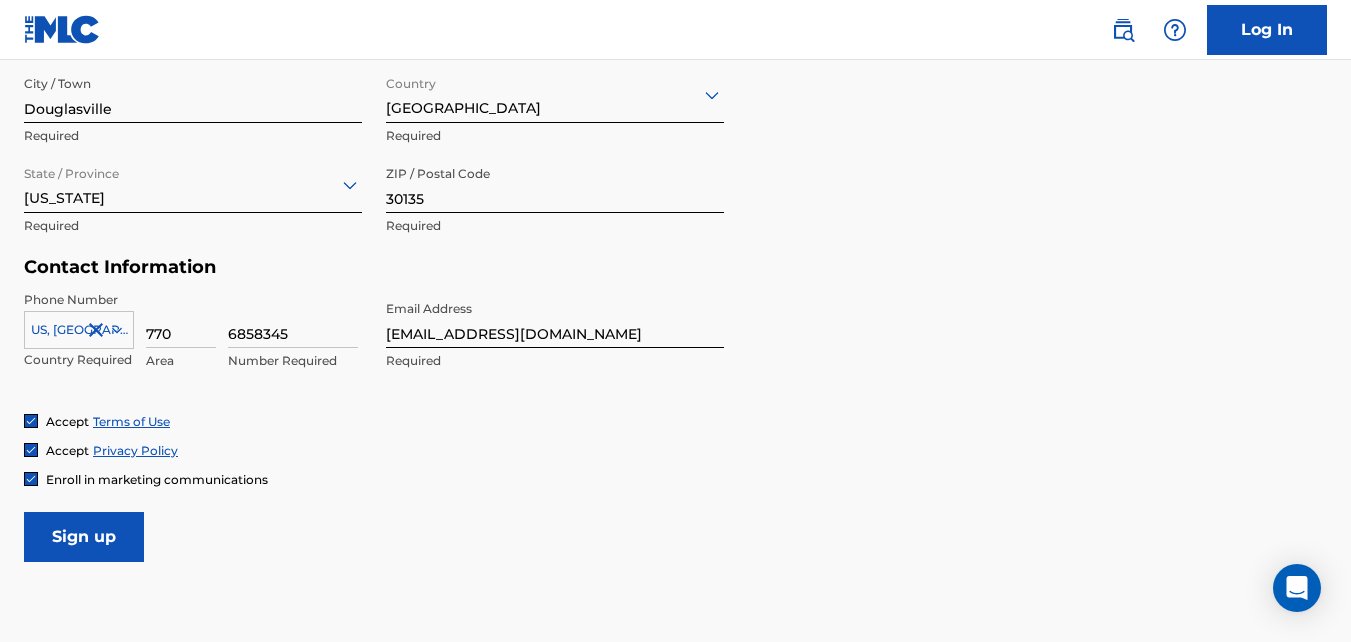 click on "The MLC uses identity verification before a user is registered to comply with Know Your Customer (KYC) regulations. KYC is required to establish the legitimacy of a user's identity and helps to prevent the creation and use of fraudulent accounts. Sign up for The MLC Portal Please complete the following form with your personal information to sign up as a user for The MLC Portal. After you're registered, you'll be able to create a Member and start managing your works. User Information First Name [PERSON_NAME] Required Last Name Boliscar Required Date Of Birth Required Personal Address i Street Address [STREET_ADDRESS] Required Unit Number Optional City / [GEOGRAPHIC_DATA] Required Country option [GEOGRAPHIC_DATA], selected. [GEOGRAPHIC_DATA] Required State / Province [US_STATE] Required ZIP / Postal Code 30135 Required Contact Information Phone Number US, [GEOGRAPHIC_DATA] +1 Country Required 770 Area 6858345 Number Required Email Address [EMAIL_ADDRESS][DOMAIN_NAME] Required Accept Terms of Use Accept Privacy Policy Enroll in marketing communications" at bounding box center (675, -18) 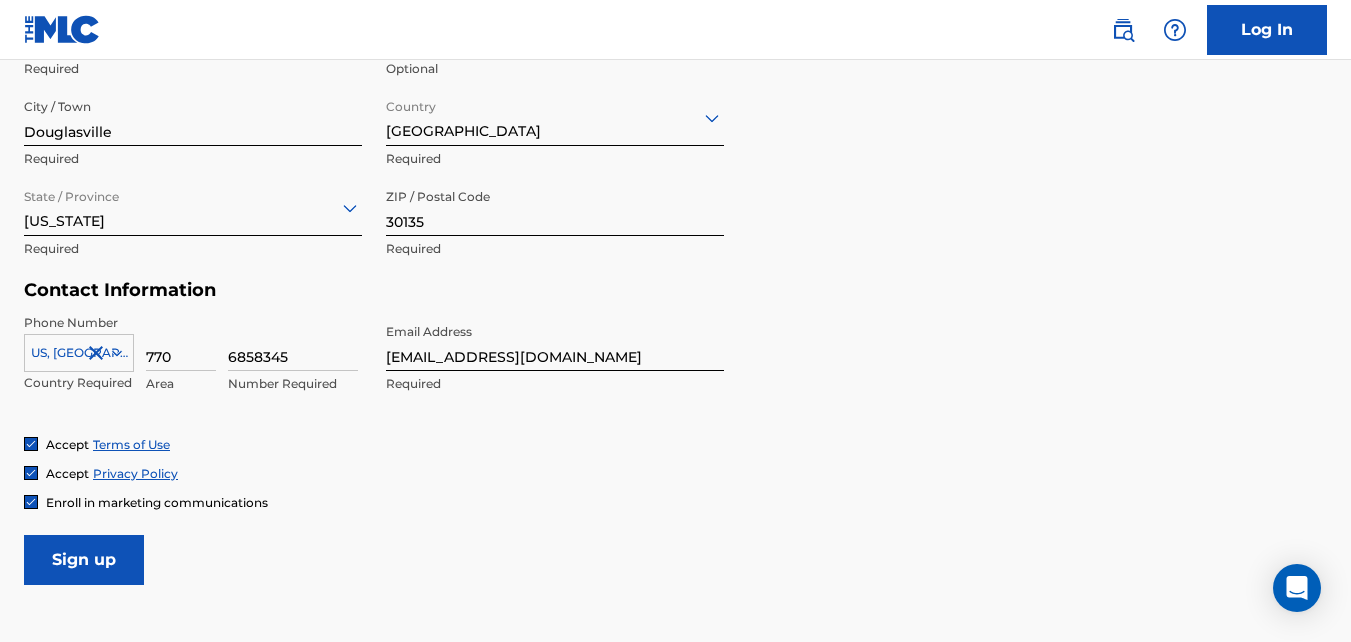 scroll, scrollTop: 773, scrollLeft: 0, axis: vertical 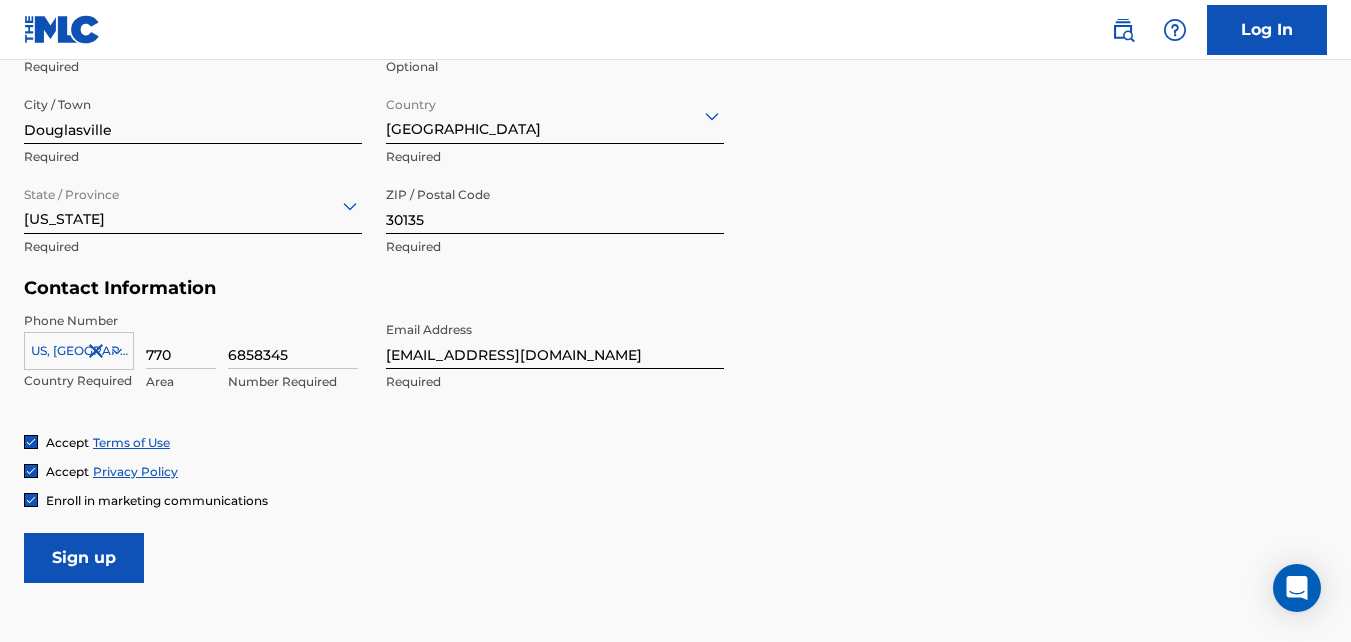 click on "Sign up" at bounding box center [84, 558] 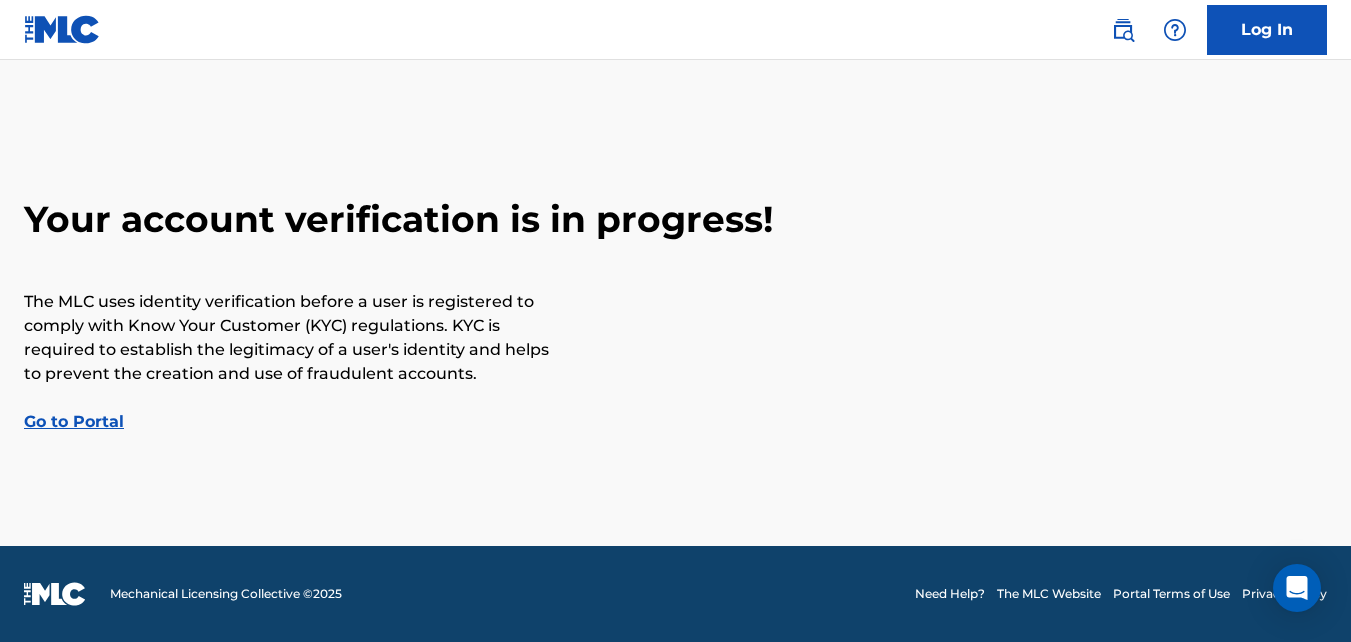 scroll, scrollTop: 0, scrollLeft: 0, axis: both 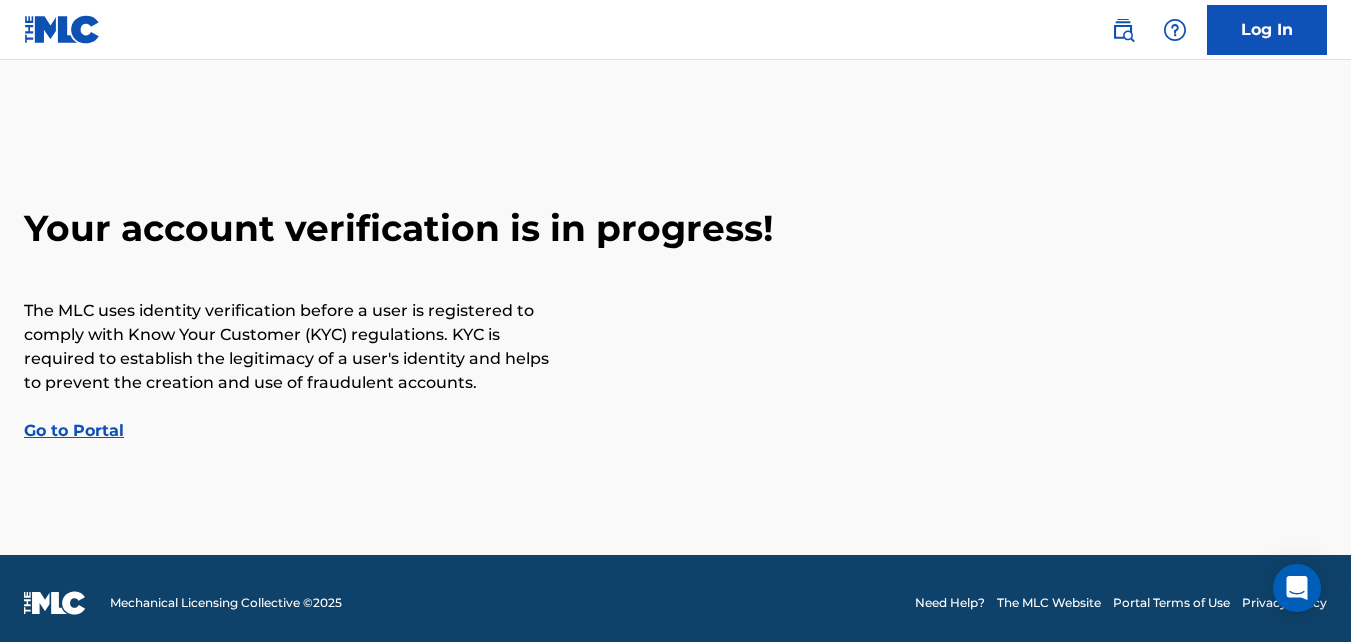 click on "Your account verification is in progress! The MLC uses identity verification before a user is registered to comply with Know Your Customer (KYC) regulations. KYC is required to establish the legitimacy of a user's identity and helps to prevent the creation and use of fraudulent accounts. Go to Portal" at bounding box center [675, 324] 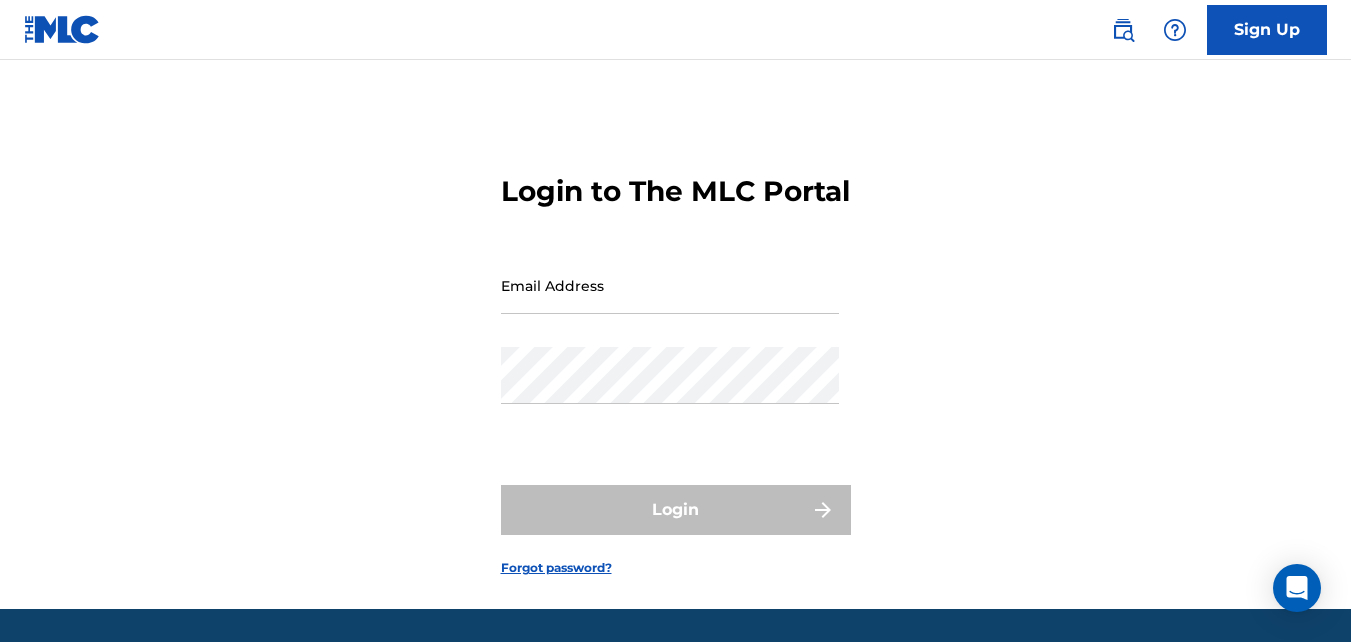 click on "Email Address" at bounding box center [670, 285] 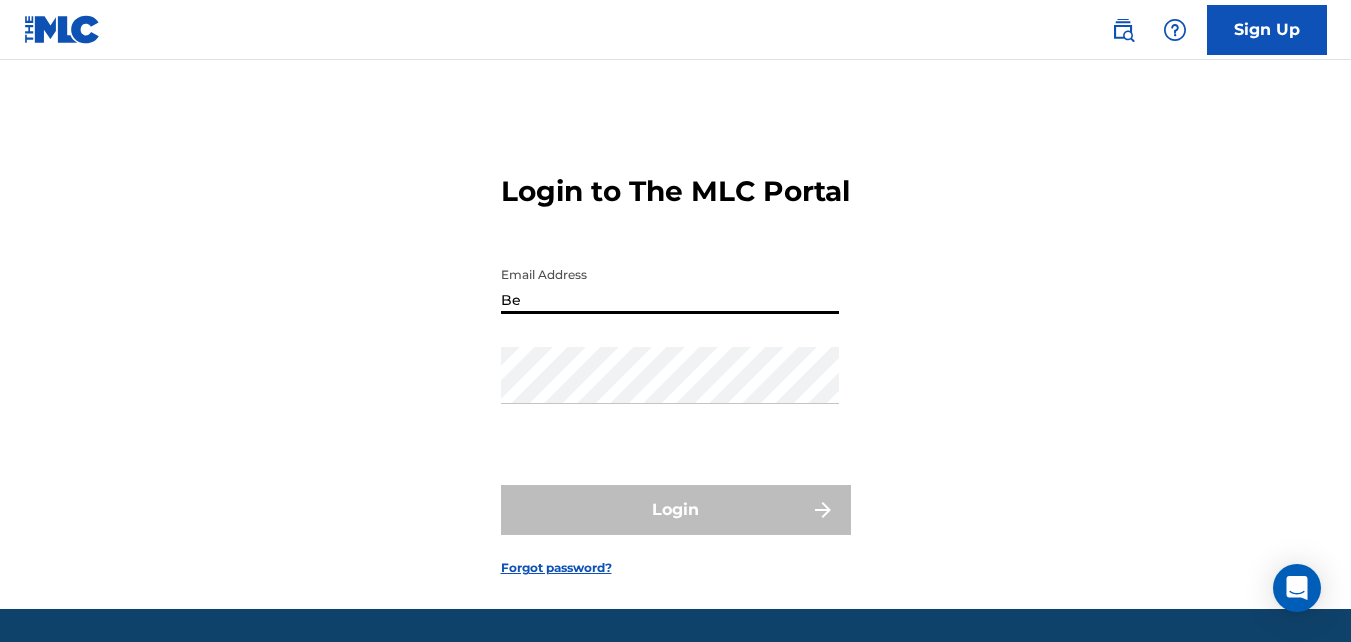 type on "[EMAIL_ADDRESS][DOMAIN_NAME]" 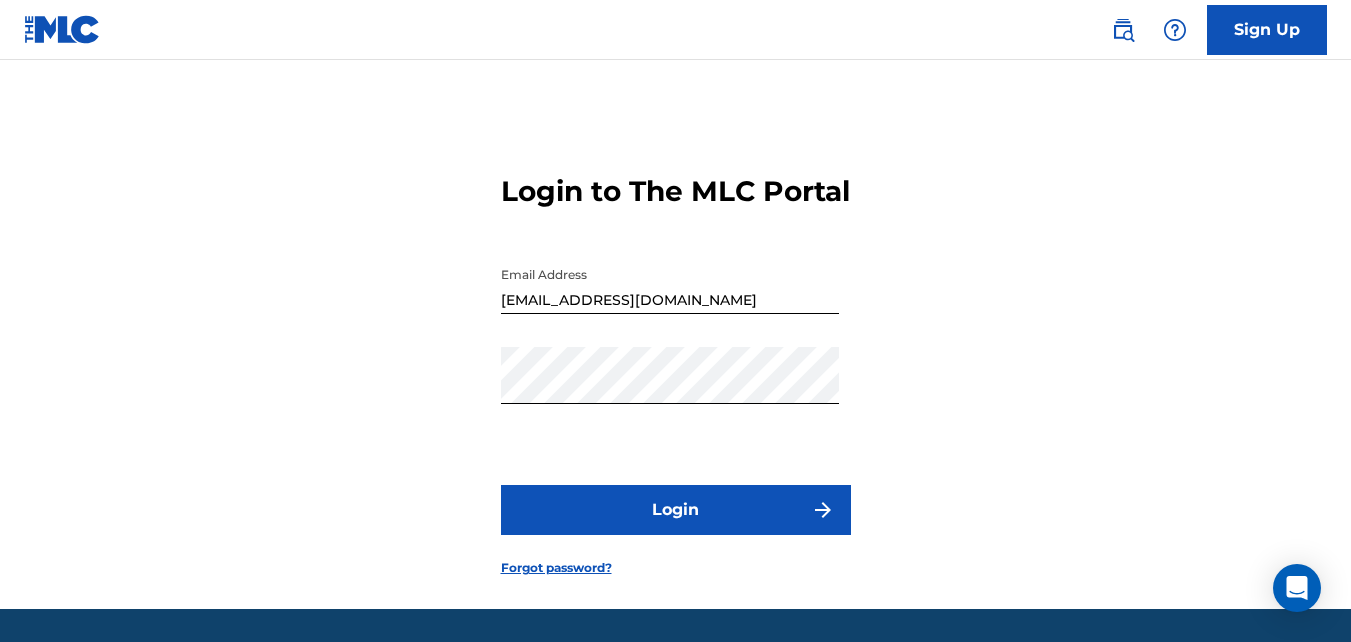 click on "Login" at bounding box center (676, 510) 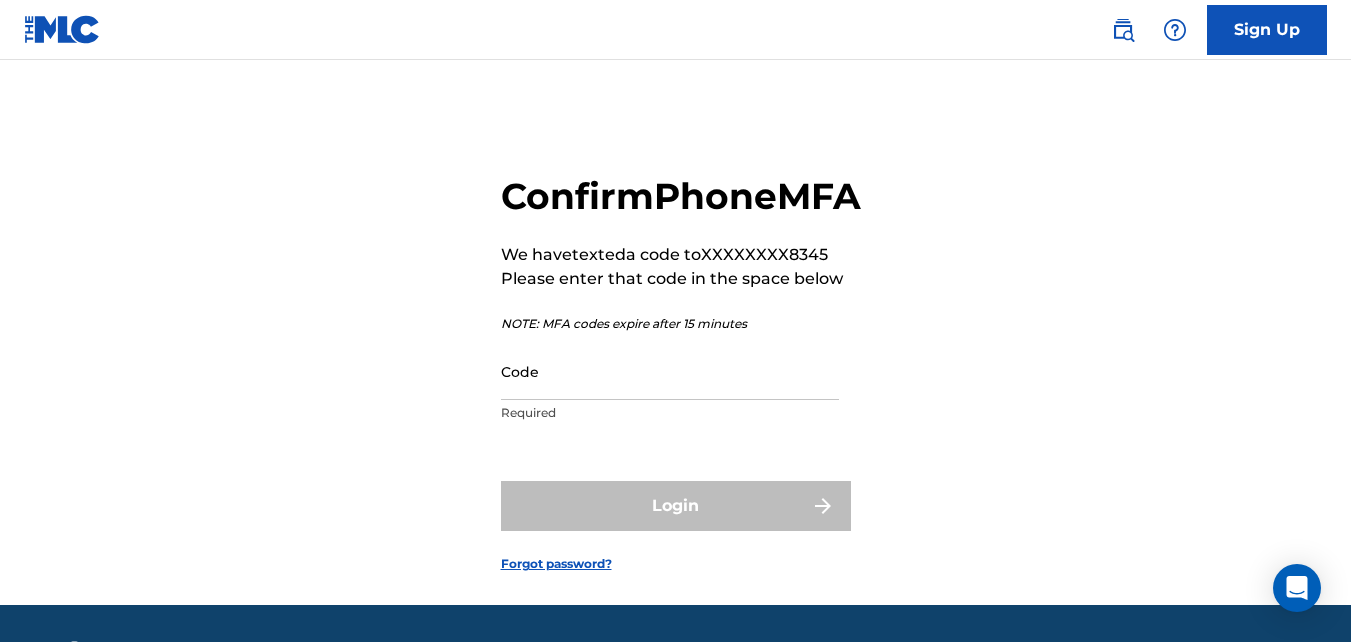 click on "Code" at bounding box center (670, 371) 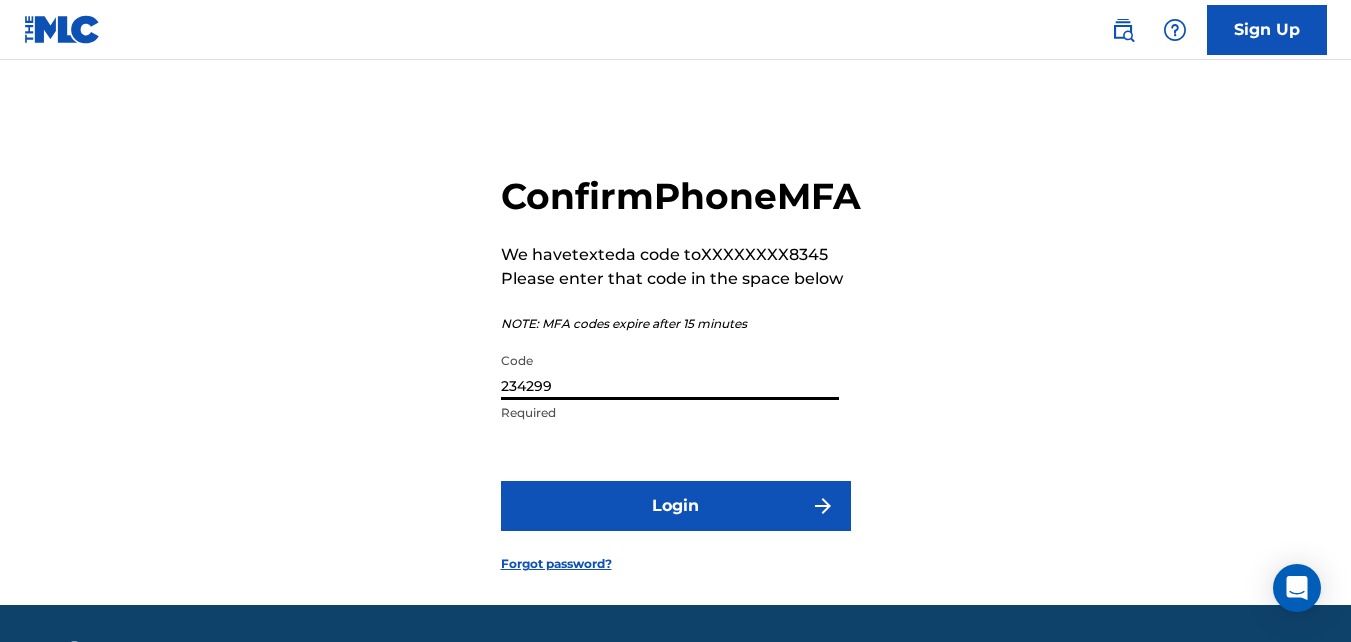 type on "234299" 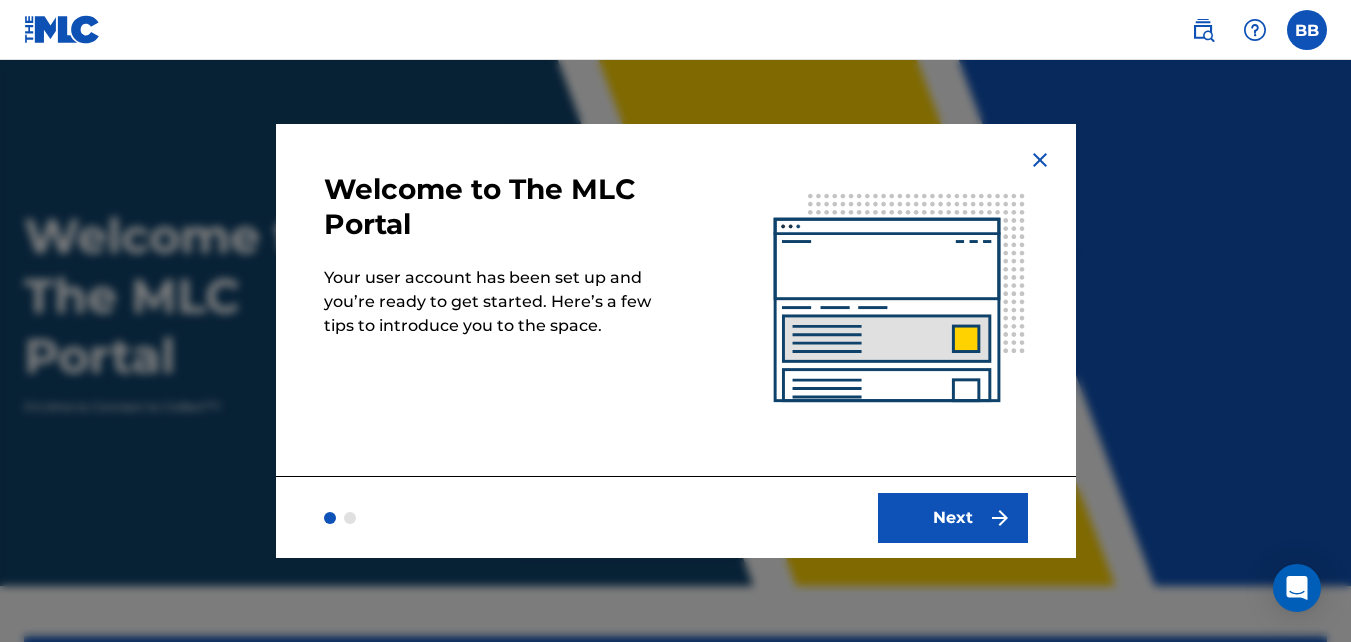 scroll, scrollTop: 0, scrollLeft: 0, axis: both 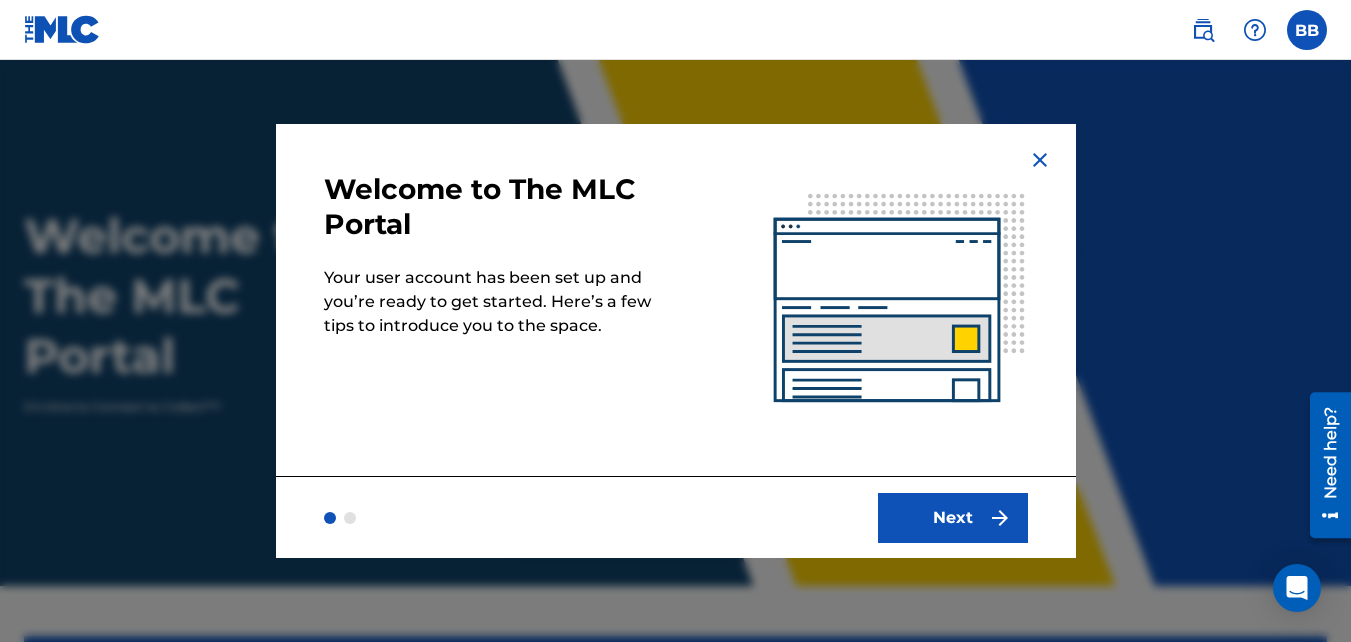 click on "Next" at bounding box center (953, 518) 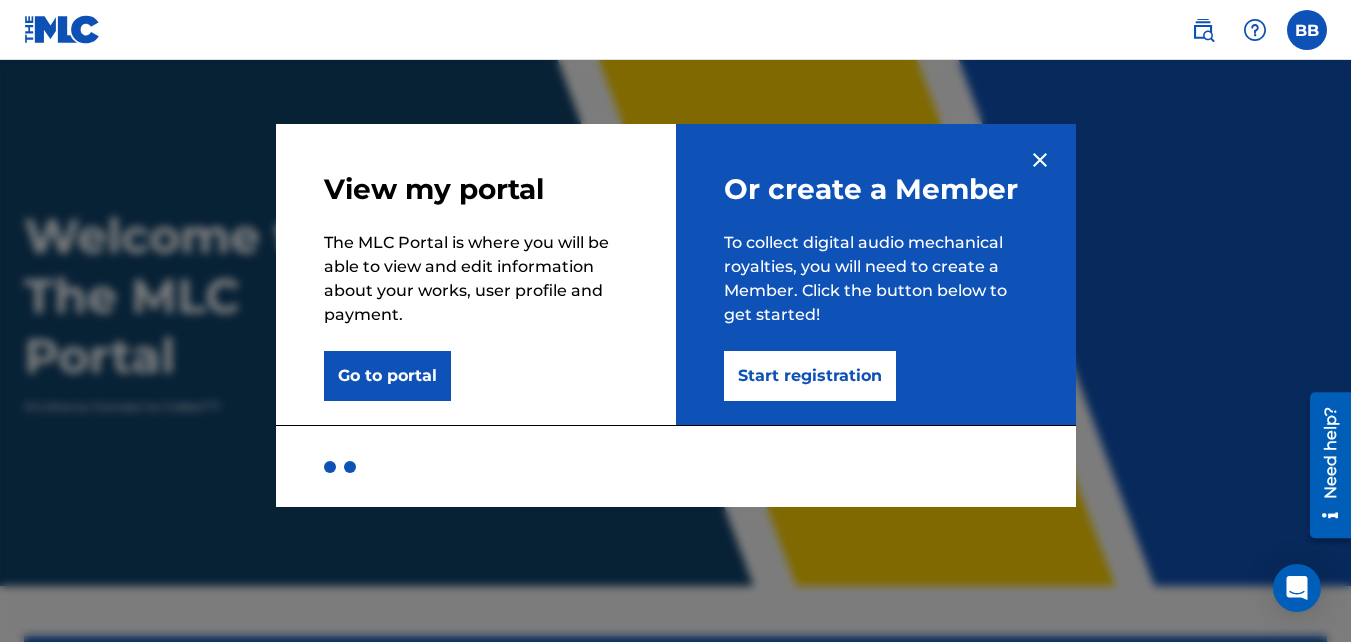 click on "Start registration" at bounding box center [810, 376] 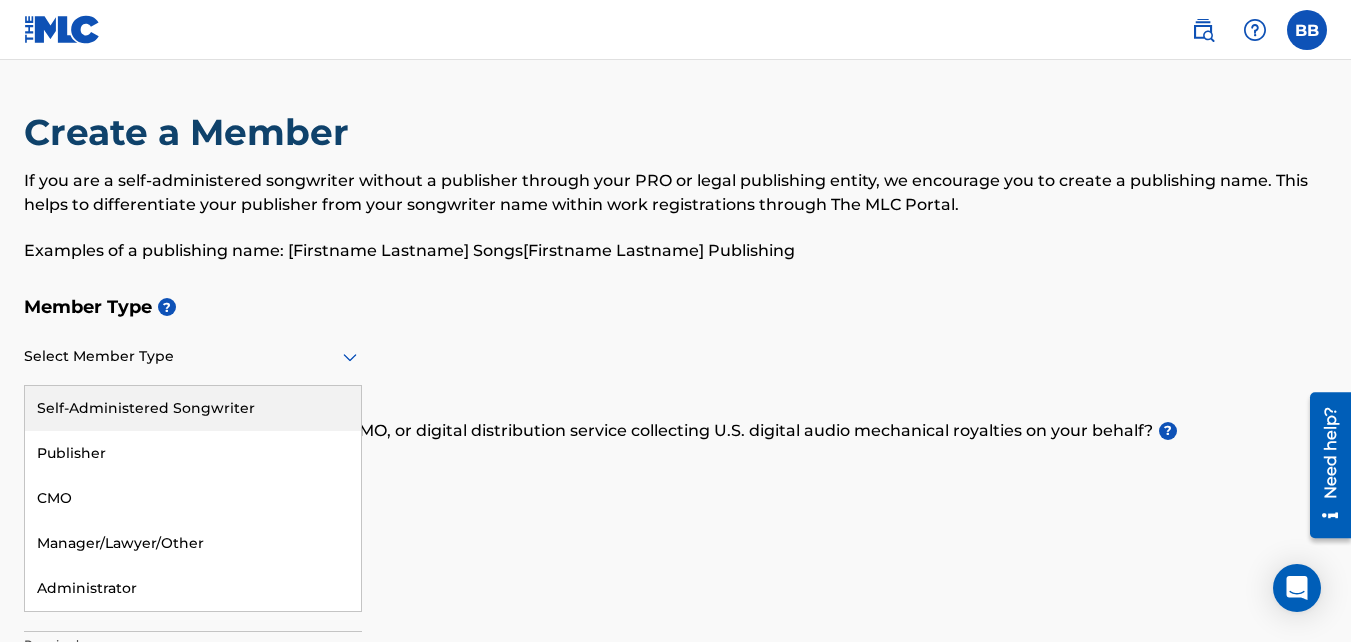 click on "Select Member Type" at bounding box center (193, 357) 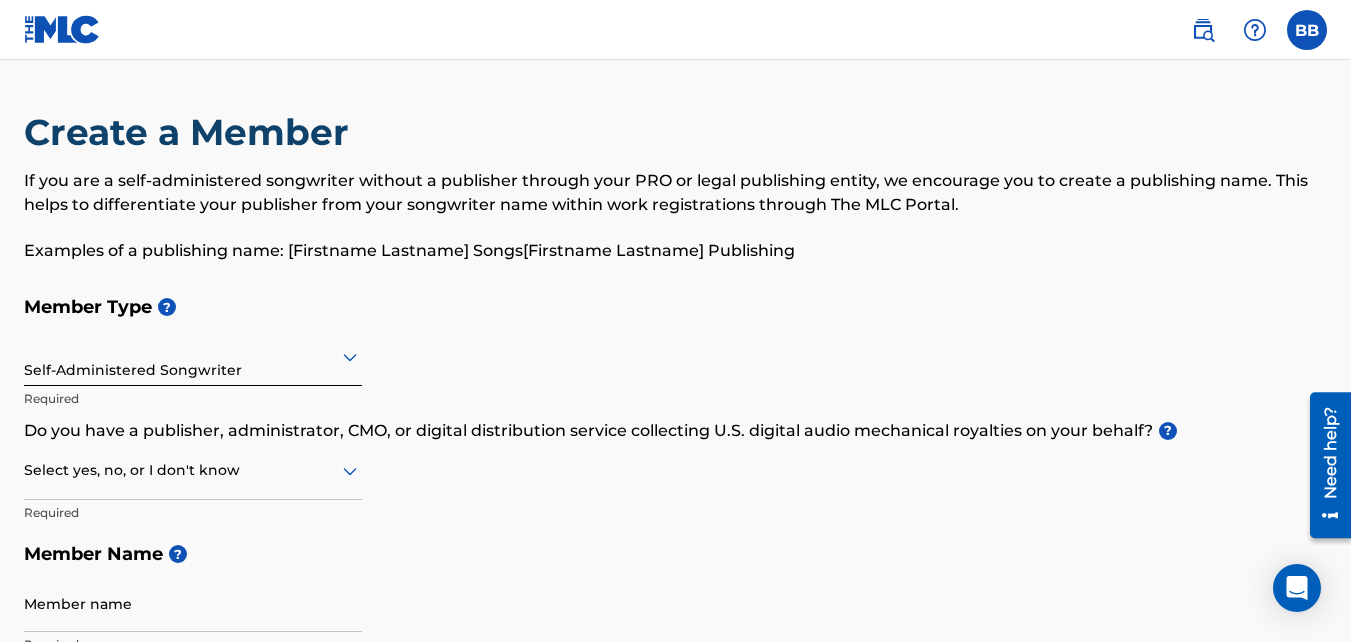 click at bounding box center (193, 470) 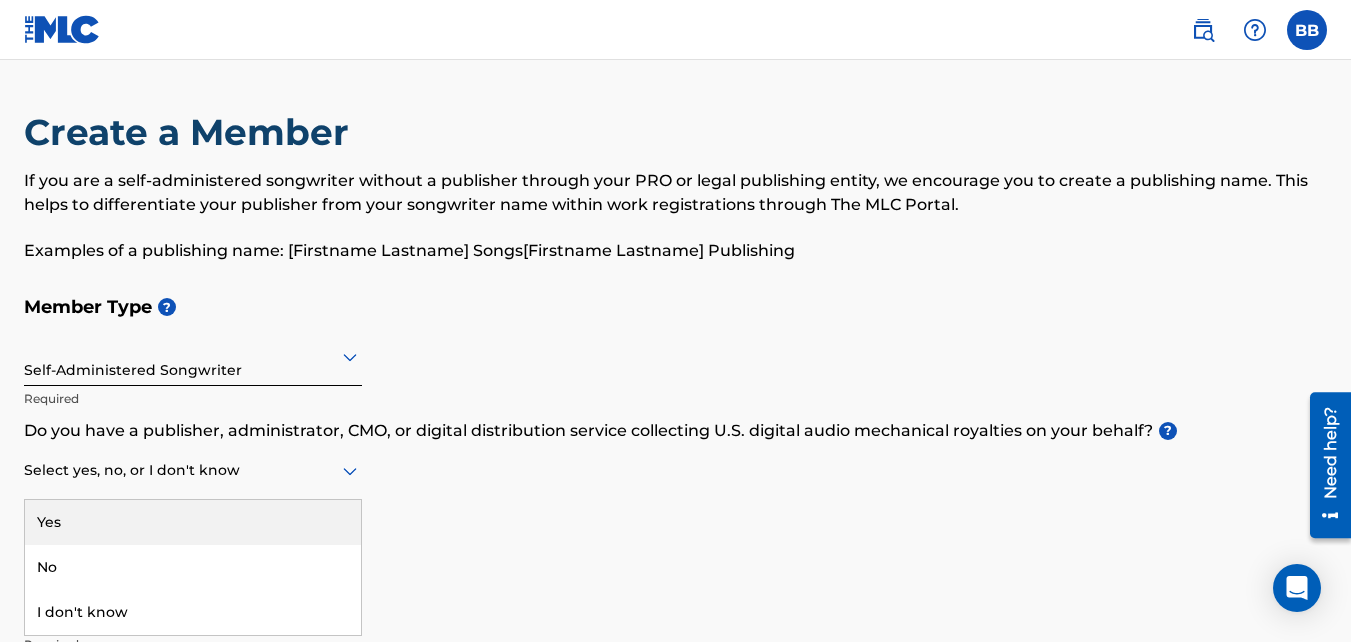 click on "Member Type ? Self-Administered Songwriter Required Do you have a publisher, administrator, CMO, or digital distribution service collecting U.S. digital audio mechanical royalties on your behalf? ? 3 results available. Use Up and Down to choose options, press Enter to select the currently focused option, press Escape to exit the menu, press Tab to select the option and exit the menu. Select yes, no, or I don't know Yes No I don't know Required Member Name ? Member name Required" at bounding box center (675, 475) 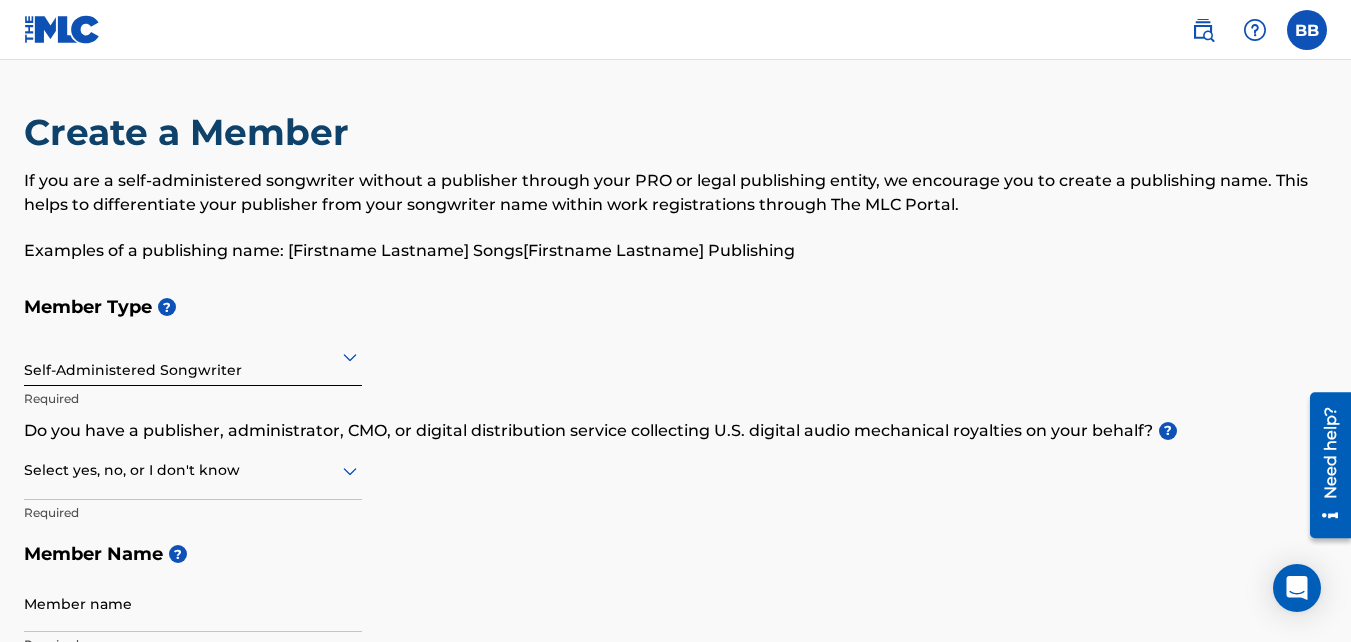click 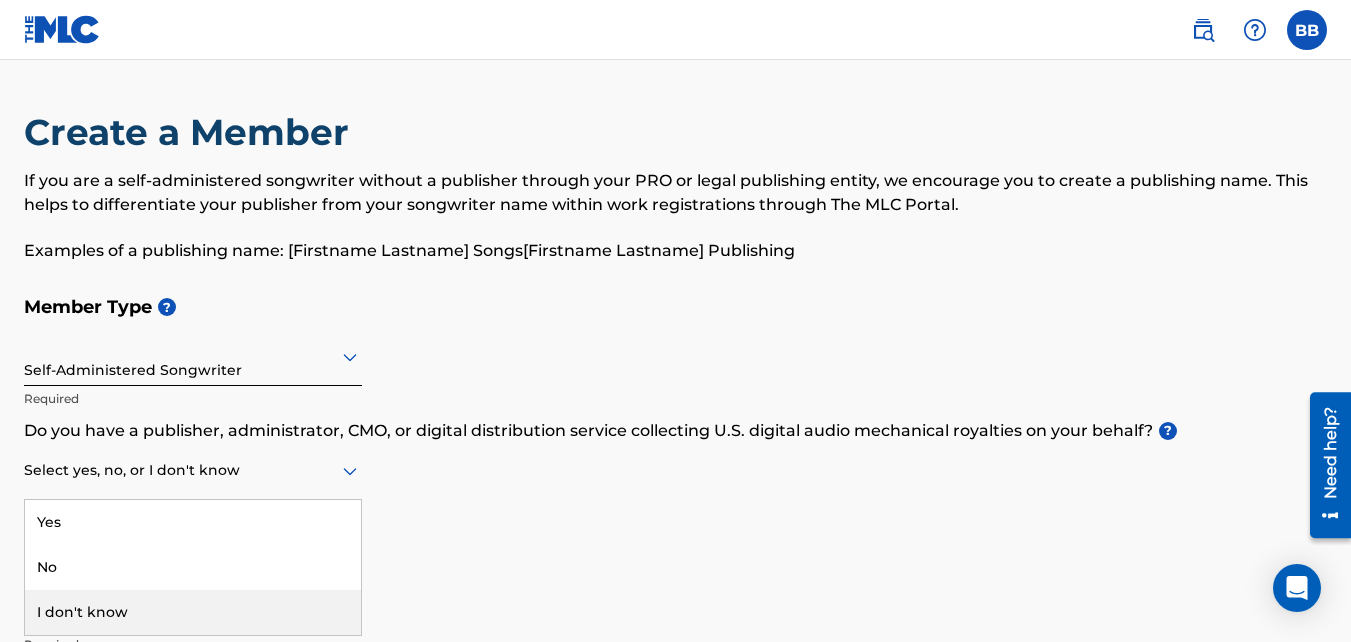 click on "I don't know" at bounding box center (193, 612) 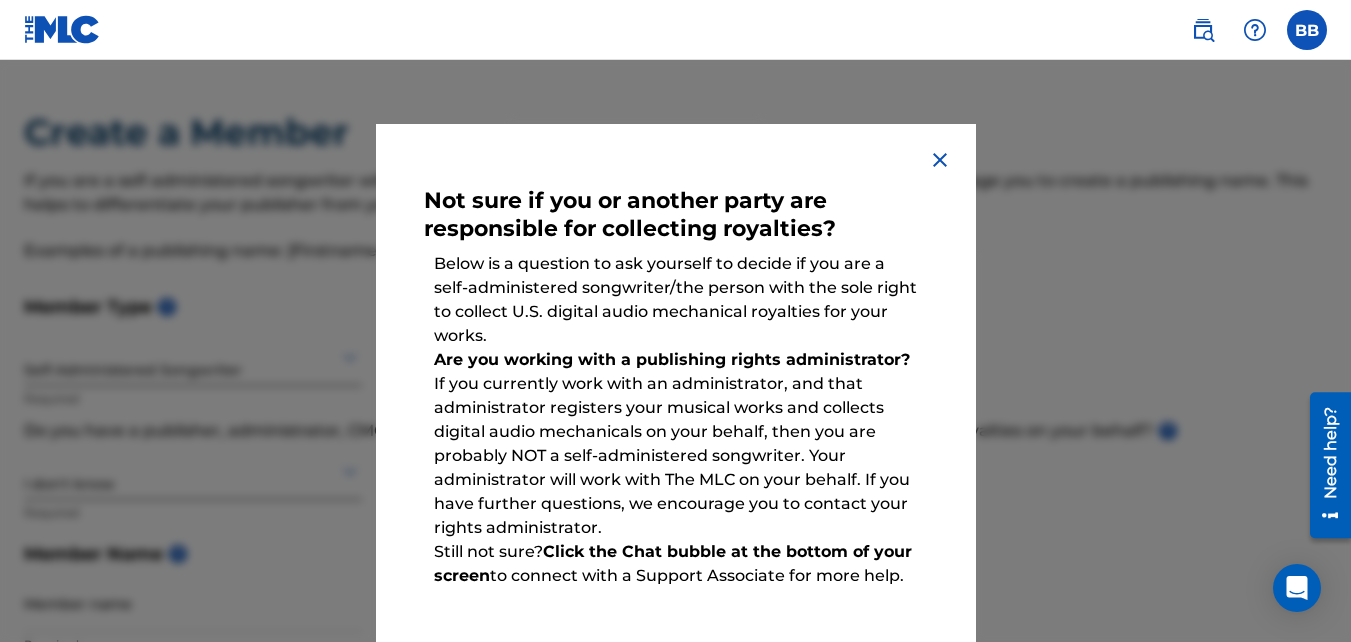click on "Not sure if you or another party are responsible for collecting royalties? Below is a question to ask yourself to decide if you are a self-administered songwriter/the person with the sole right to collect U.S. digital audio mechanical royalties for your works. Are you working with a publishing rights administrator? If you currently work with an administrator, and that administrator registers your musical works and collects digital audio mechanicals on your behalf, then you are probably NOT a self-administered songwriter. Your administrator will work with The MLC on your behalf. If you have further questions, we encourage you to contact your rights administrator. Still not sure?  Click the Chat bubble at the bottom of your screen  to connect with a Support Associate for more help. Done" at bounding box center [676, 450] 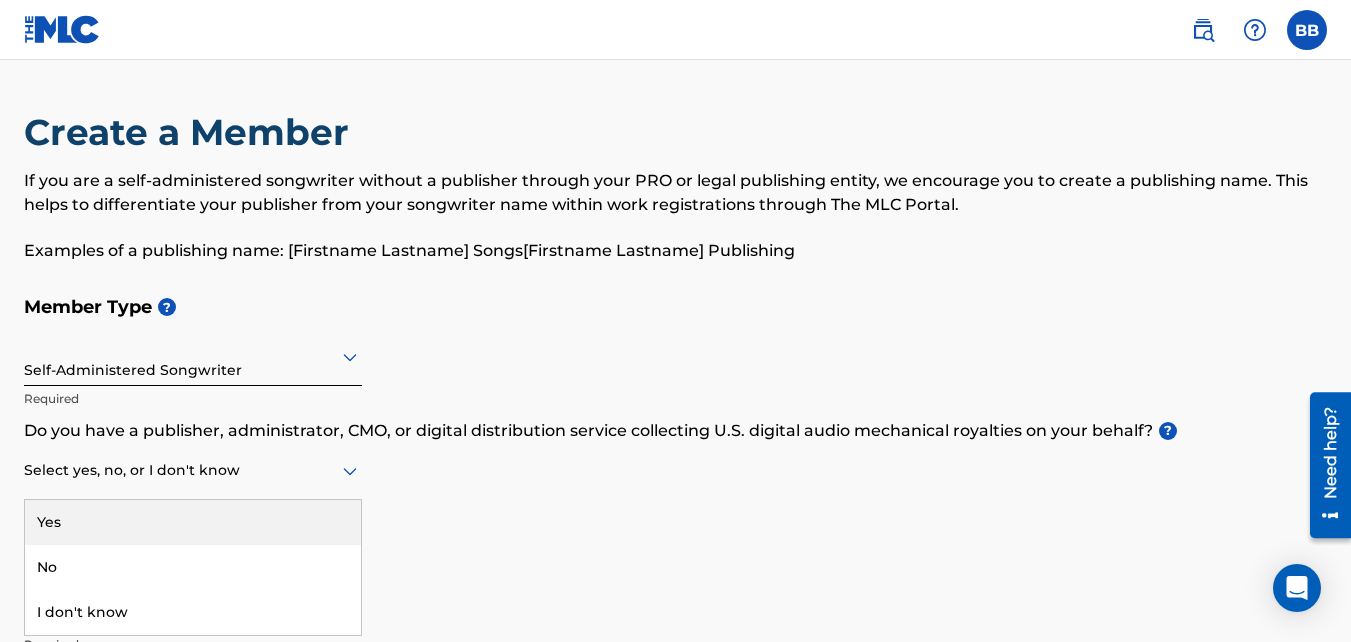 click at bounding box center [193, 470] 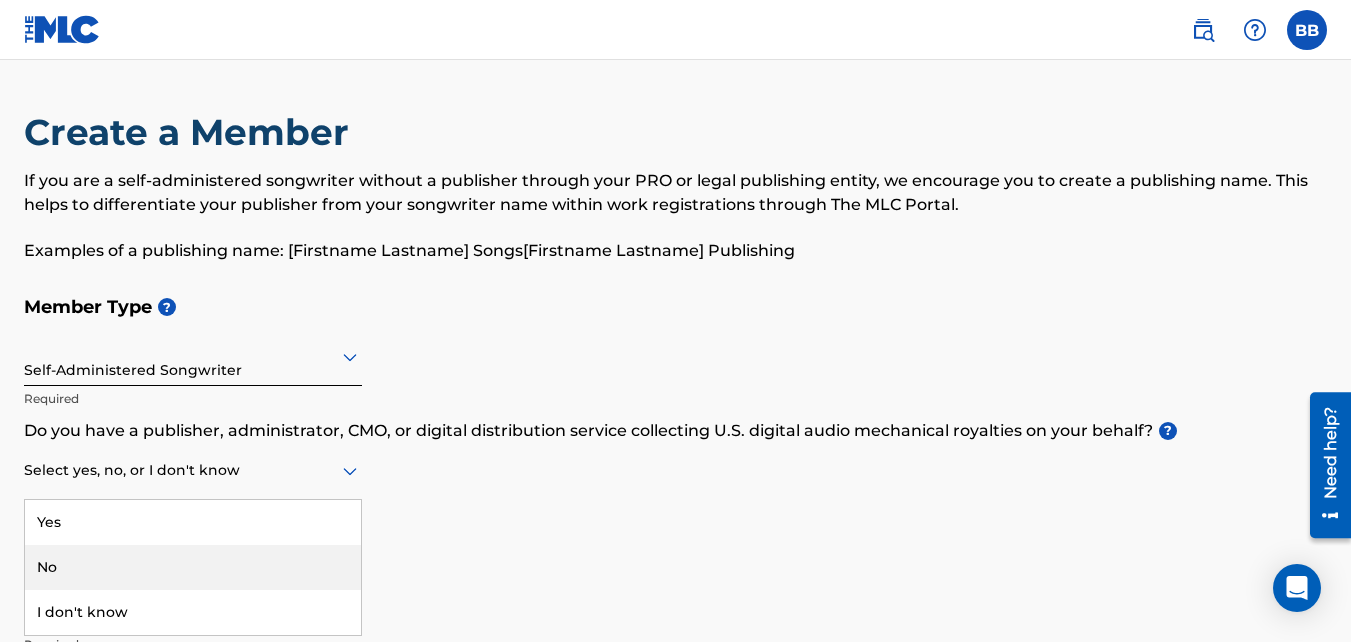 click on "No" at bounding box center (193, 567) 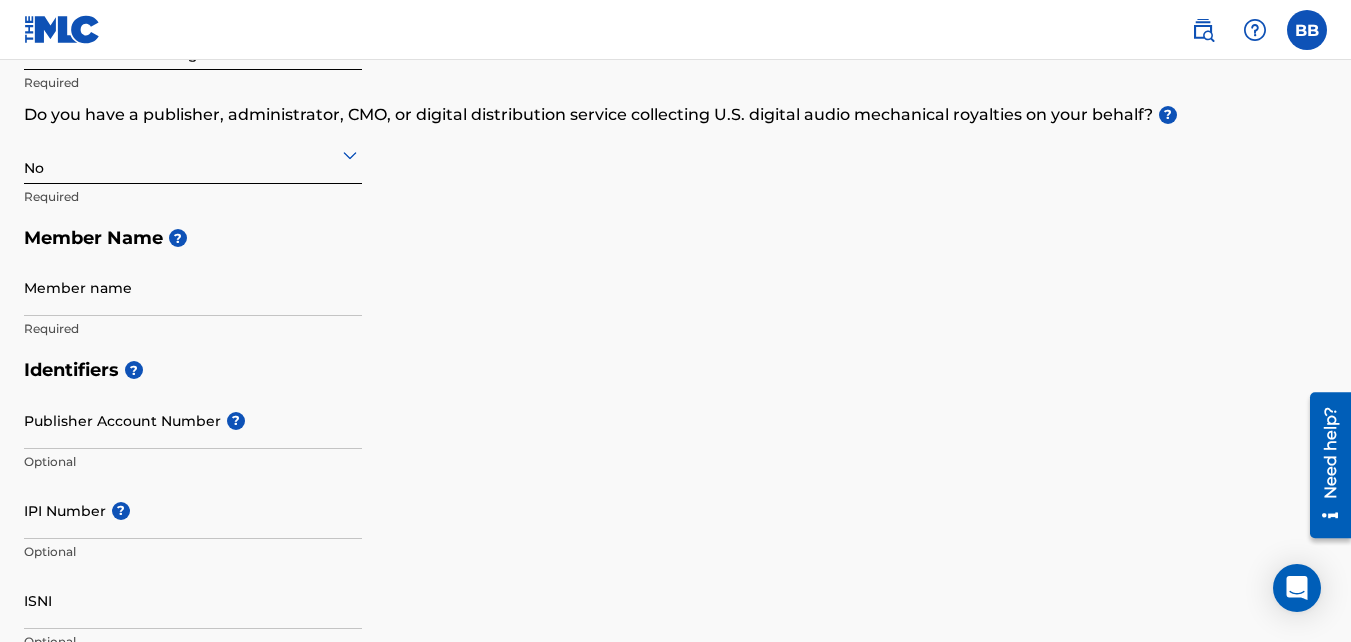 scroll, scrollTop: 319, scrollLeft: 0, axis: vertical 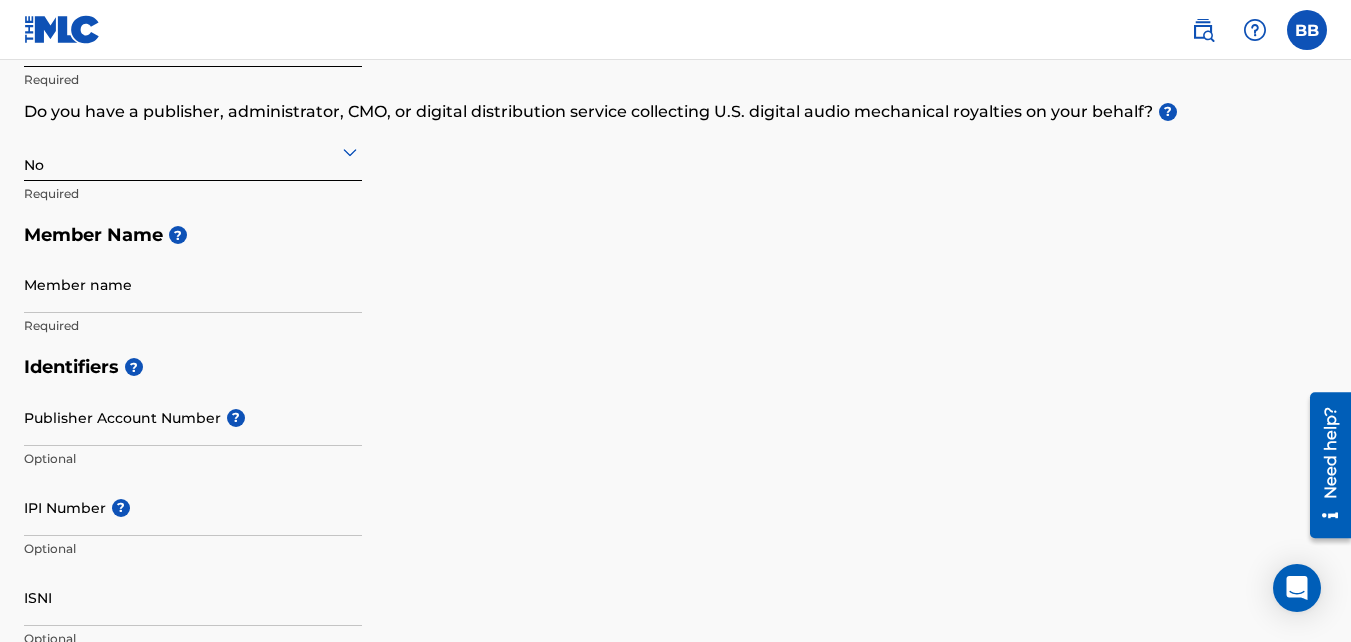 click on "Member name" at bounding box center (193, 284) 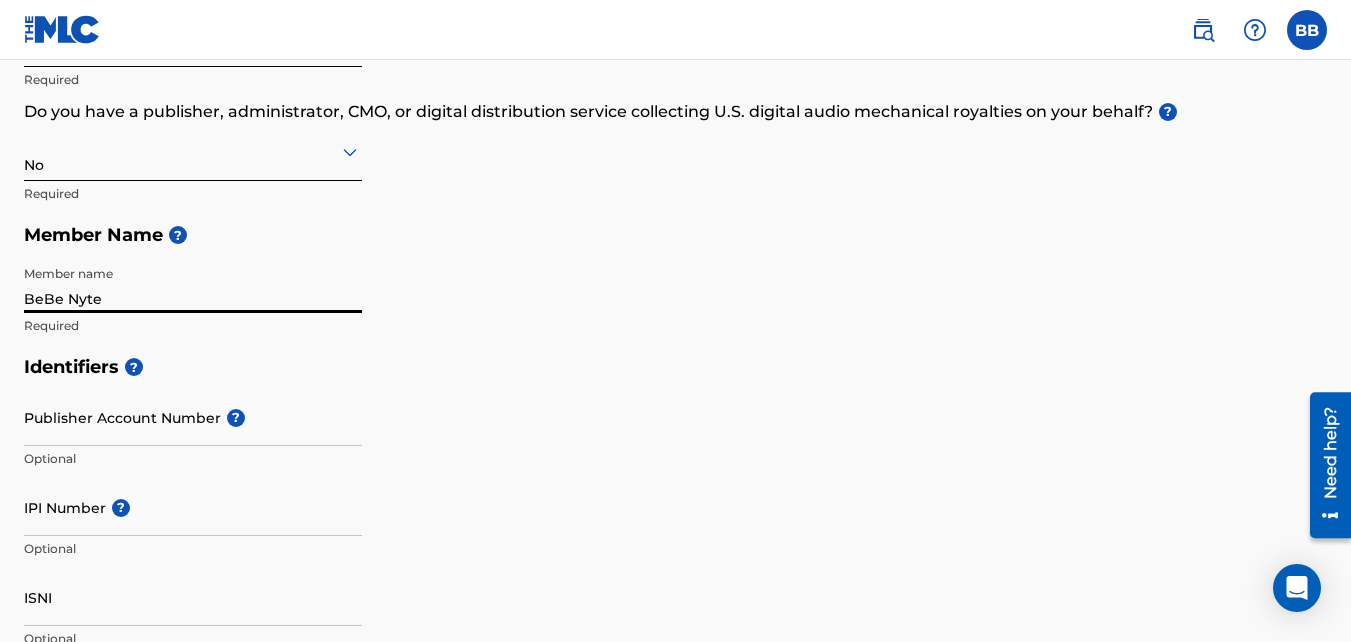 type on "BeBe Nyte" 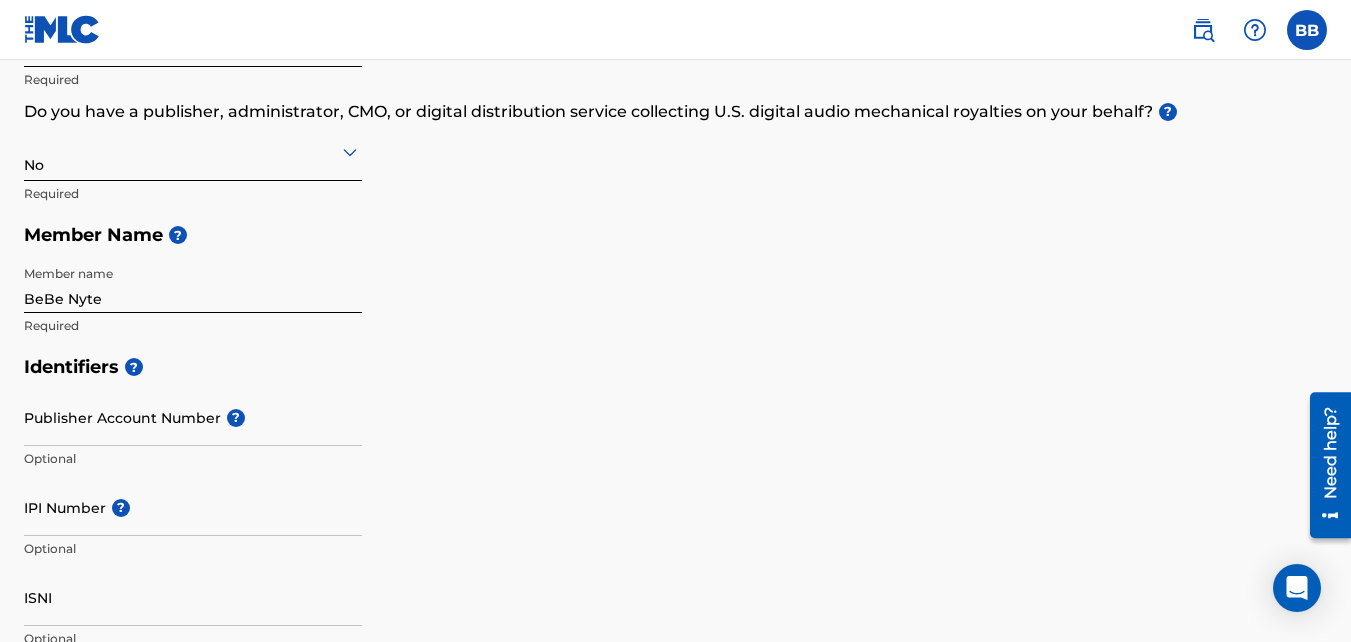 click on "Publisher Account Number ?" at bounding box center [193, 417] 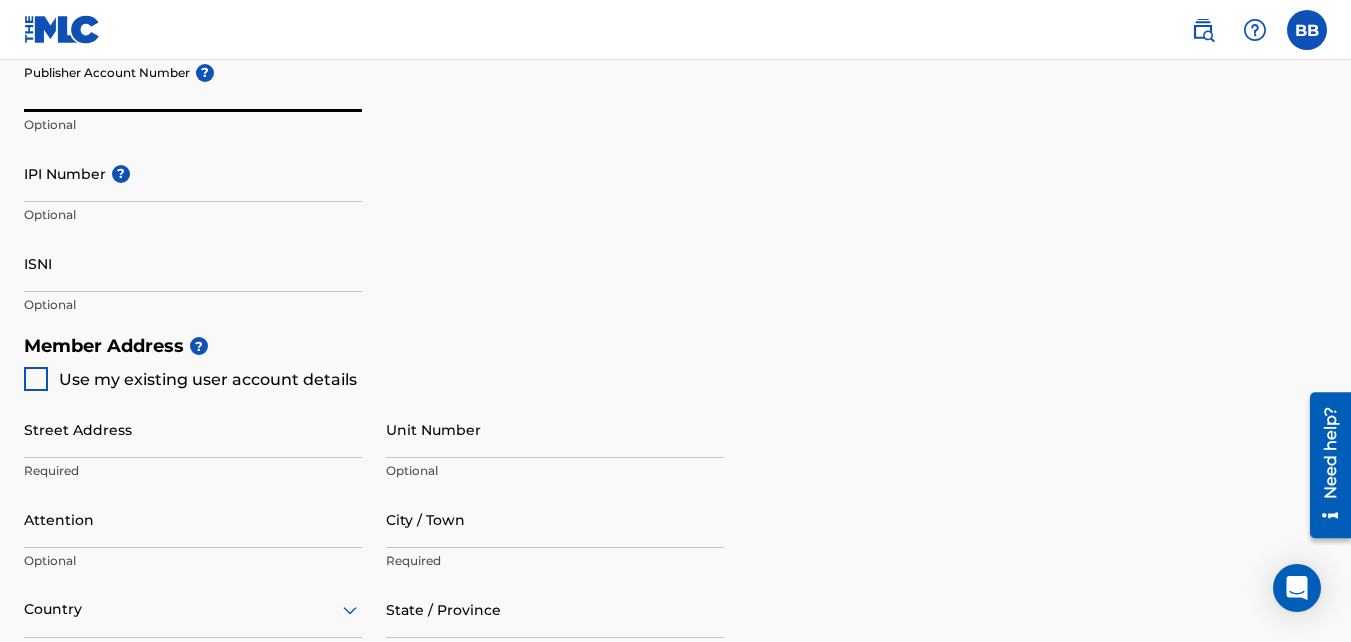 scroll, scrollTop: 659, scrollLeft: 0, axis: vertical 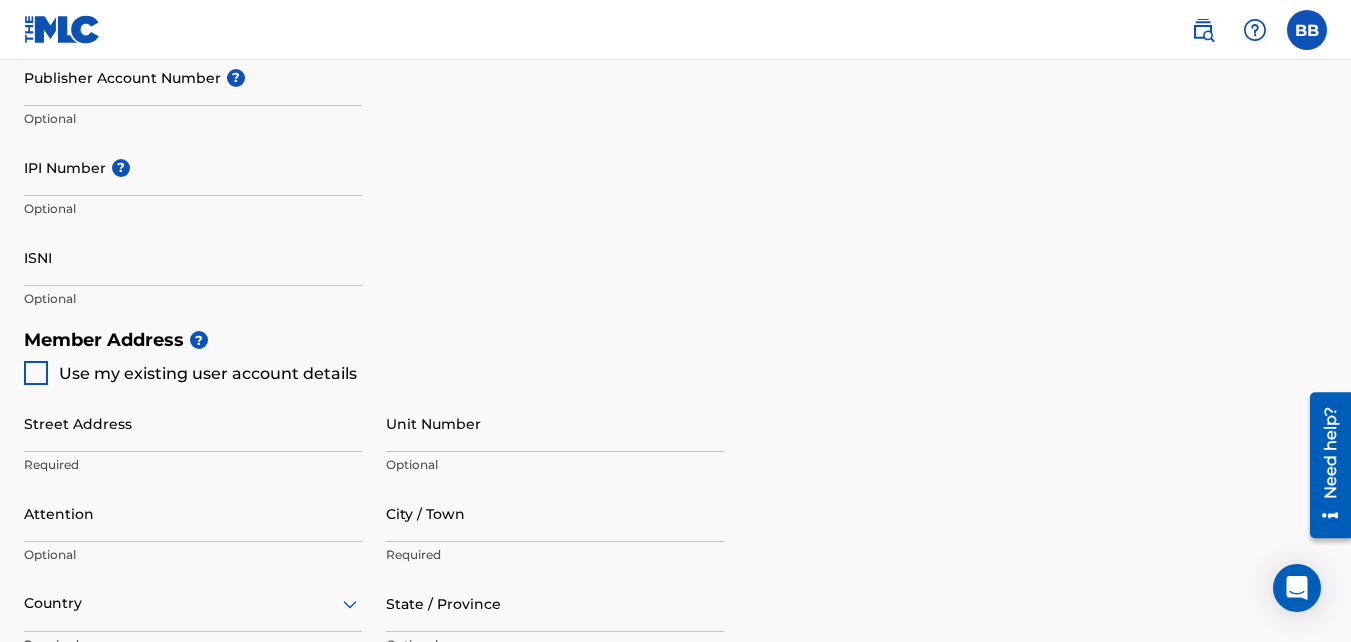 click at bounding box center [36, 373] 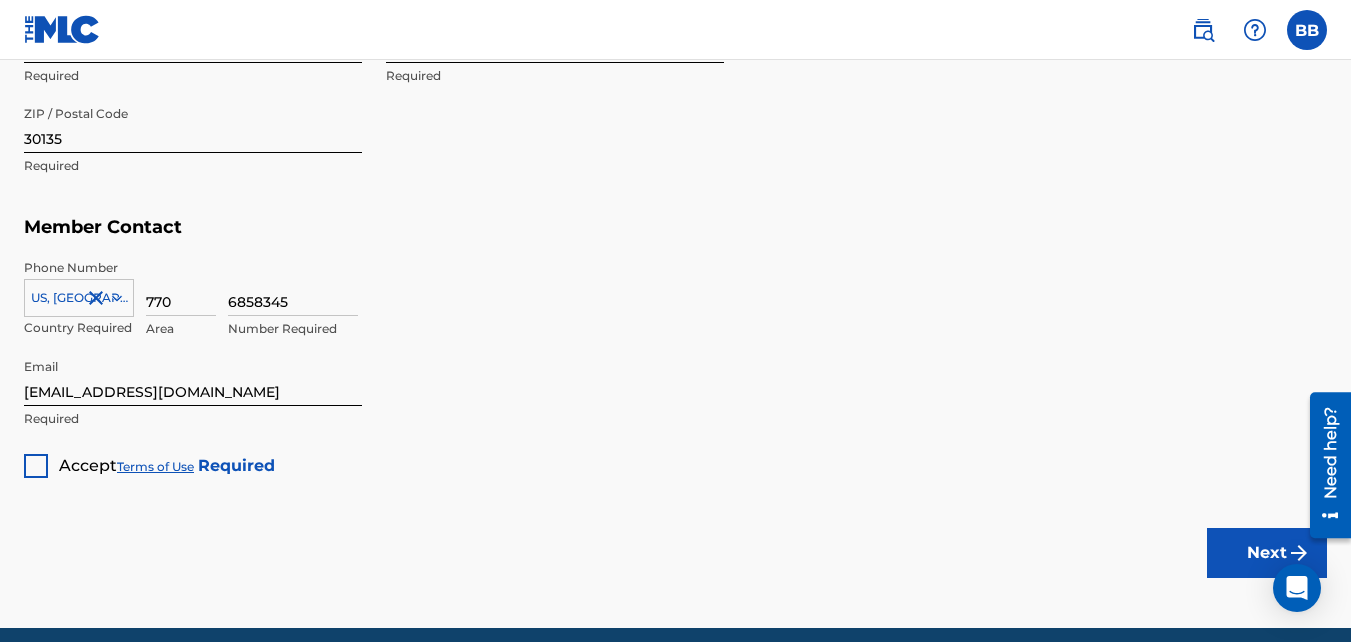 scroll, scrollTop: 1231, scrollLeft: 0, axis: vertical 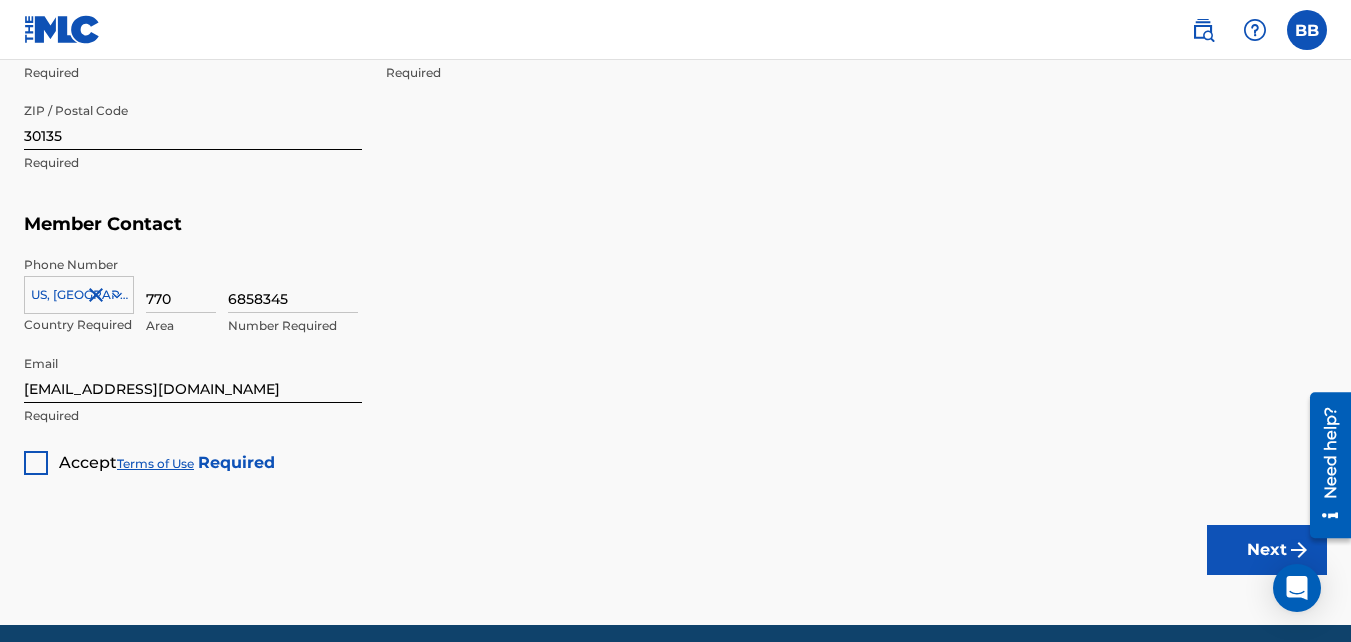 click at bounding box center (36, 463) 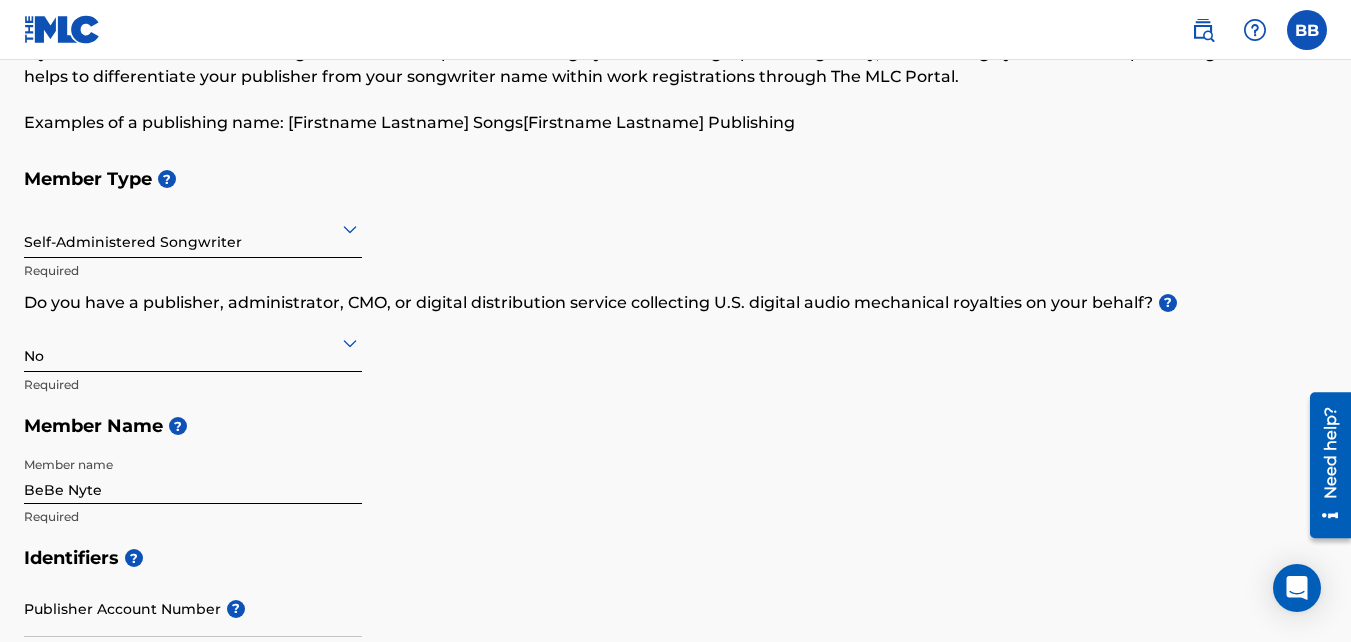 scroll, scrollTop: 103, scrollLeft: 0, axis: vertical 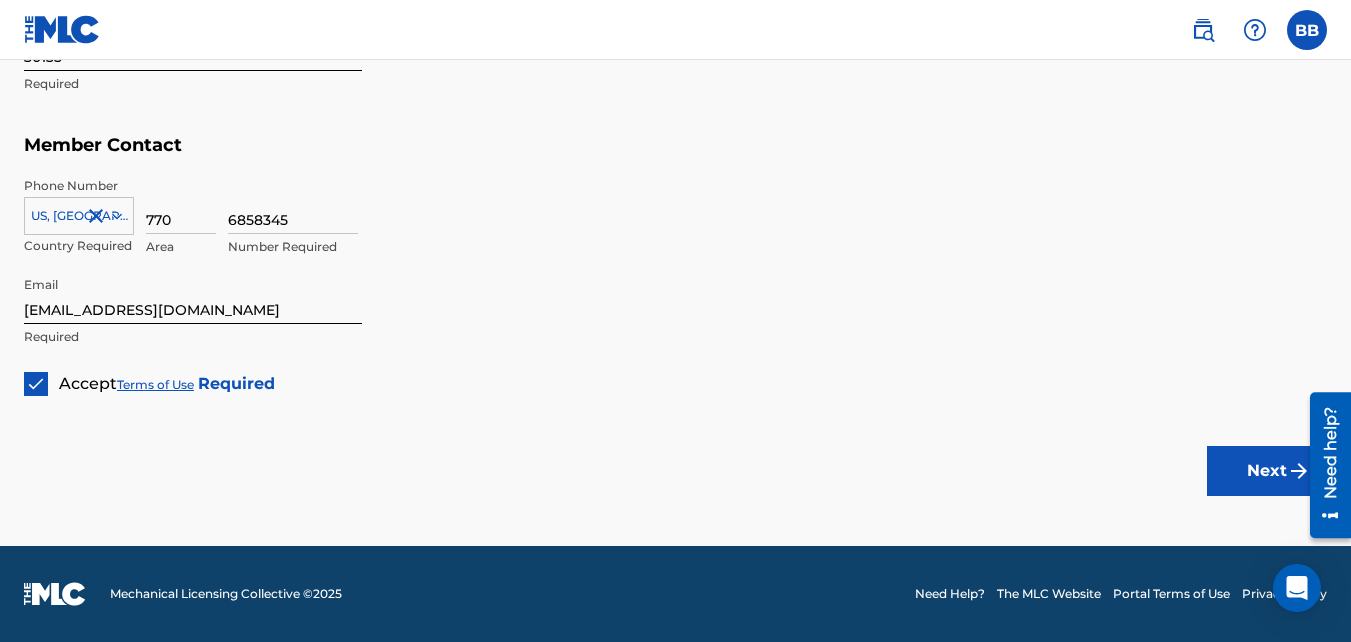 click on "Next" at bounding box center [1267, 471] 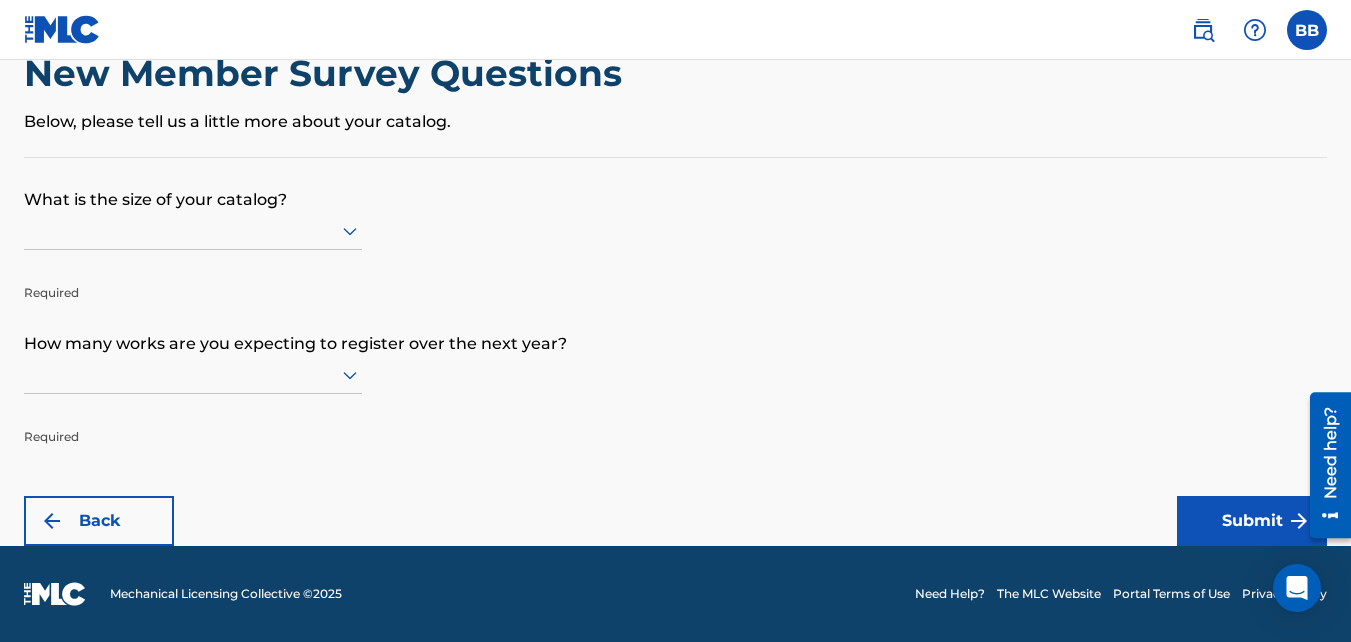 scroll, scrollTop: 0, scrollLeft: 0, axis: both 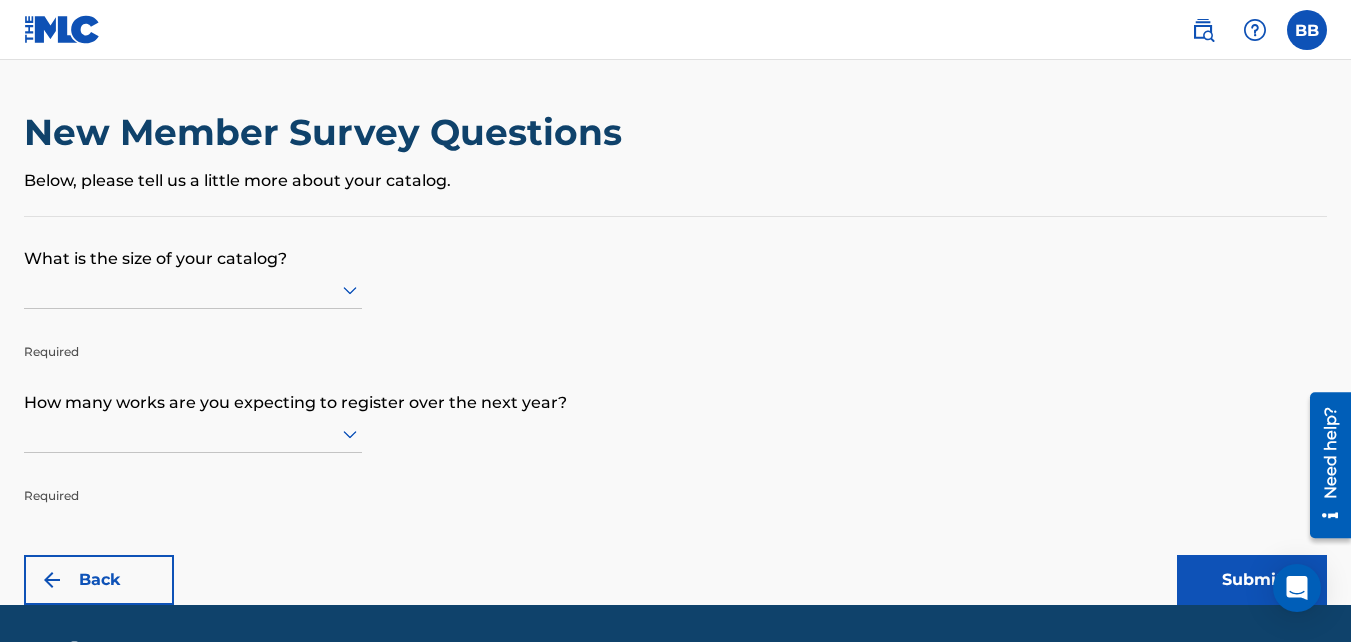 click at bounding box center [193, 290] 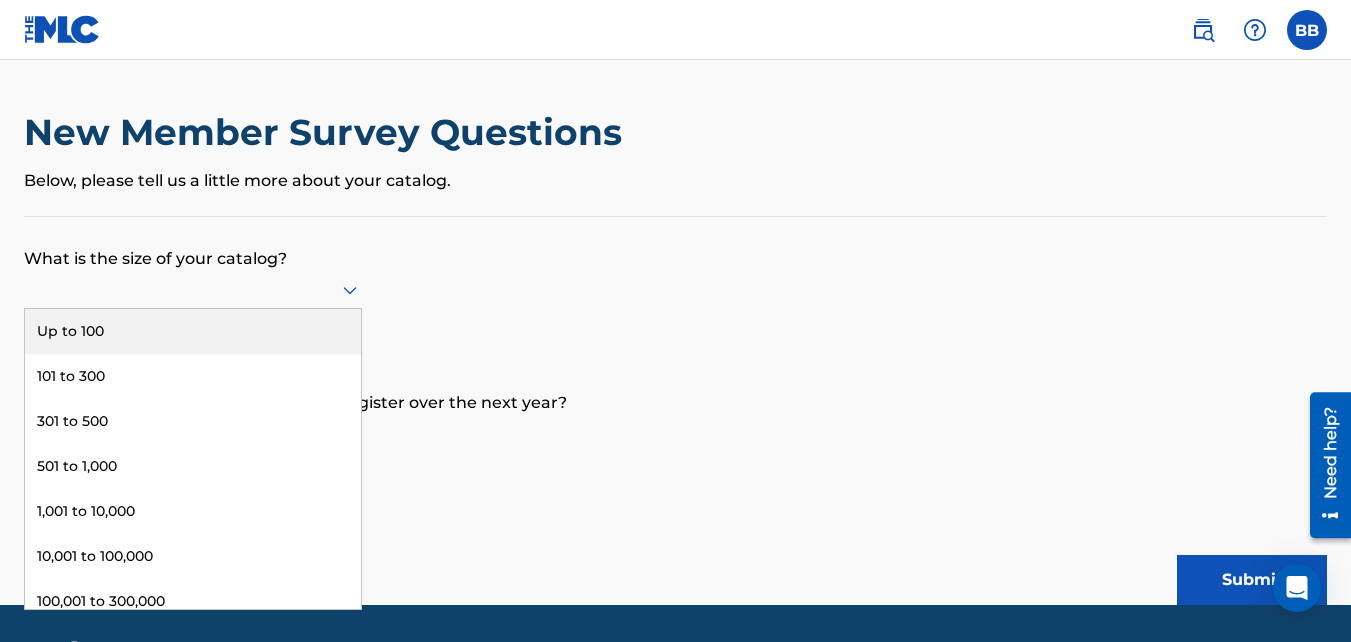 click on "Up to 100" at bounding box center [193, 331] 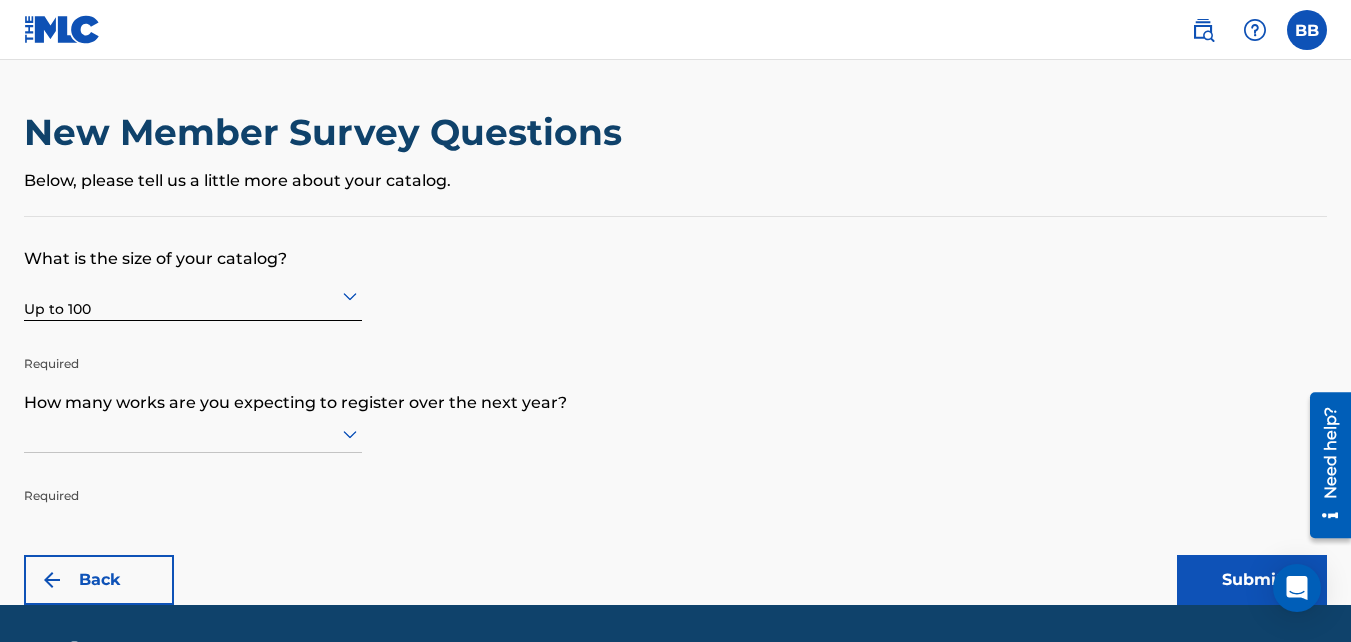 click at bounding box center [193, 434] 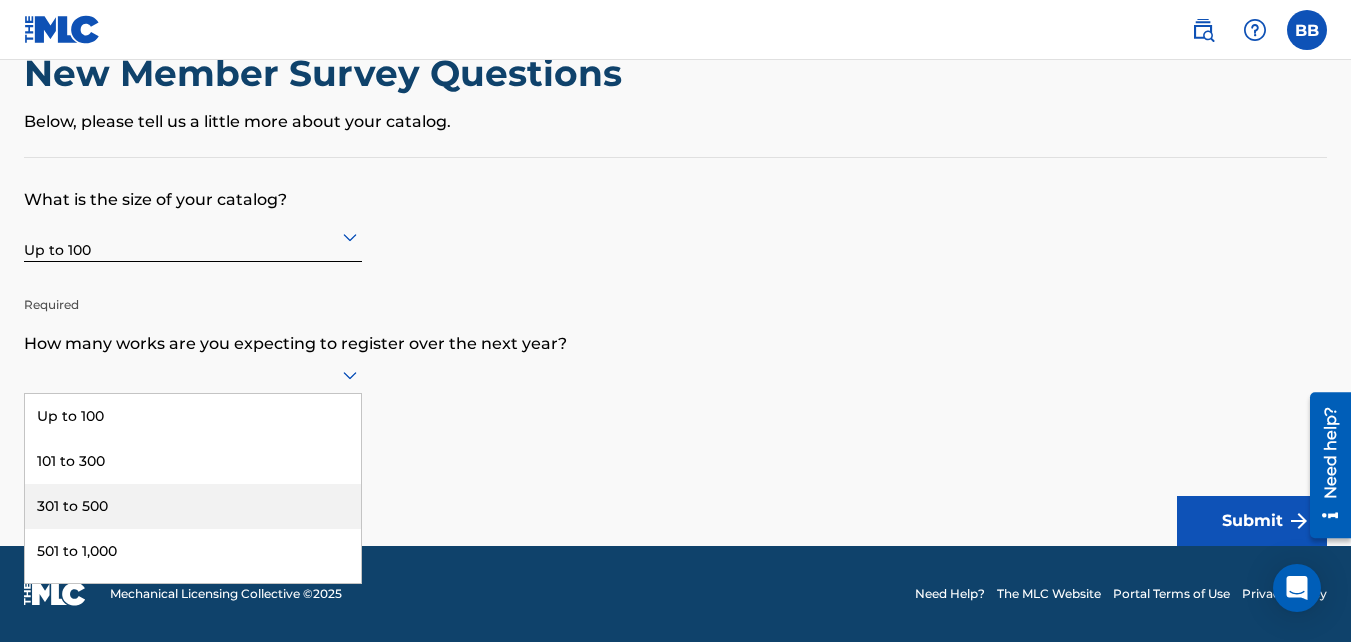 click on "301 to 500" at bounding box center [193, 506] 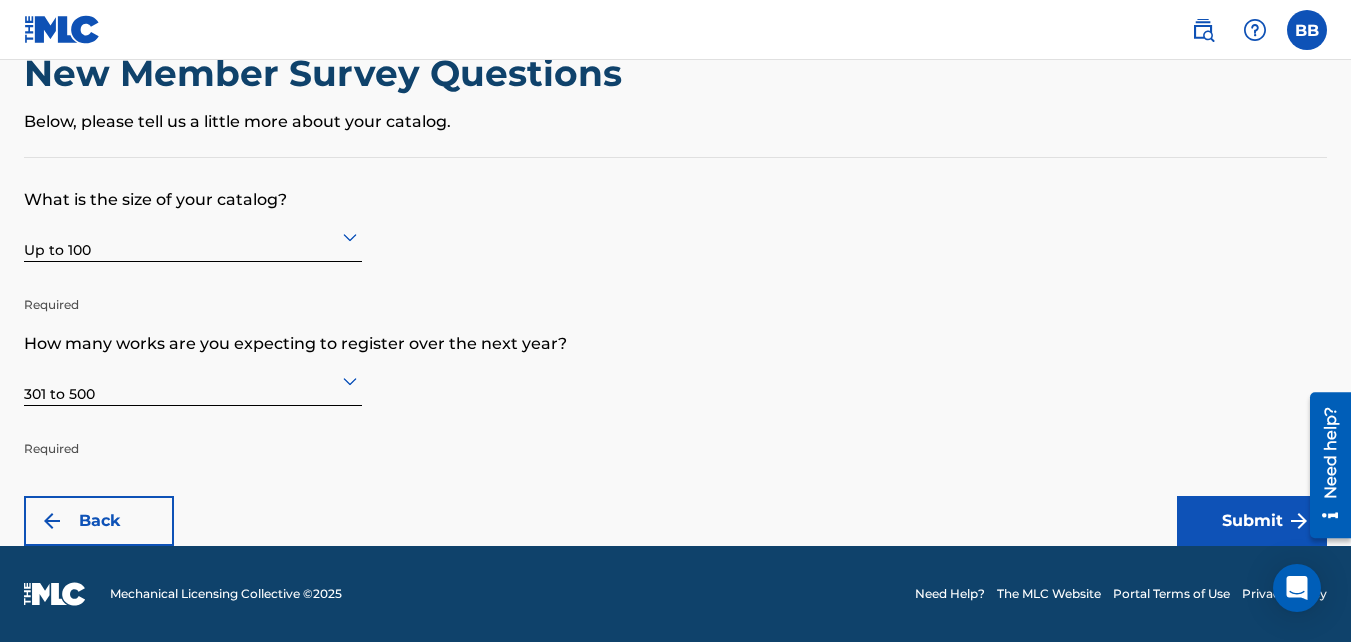 click on "Submit" at bounding box center (1252, 521) 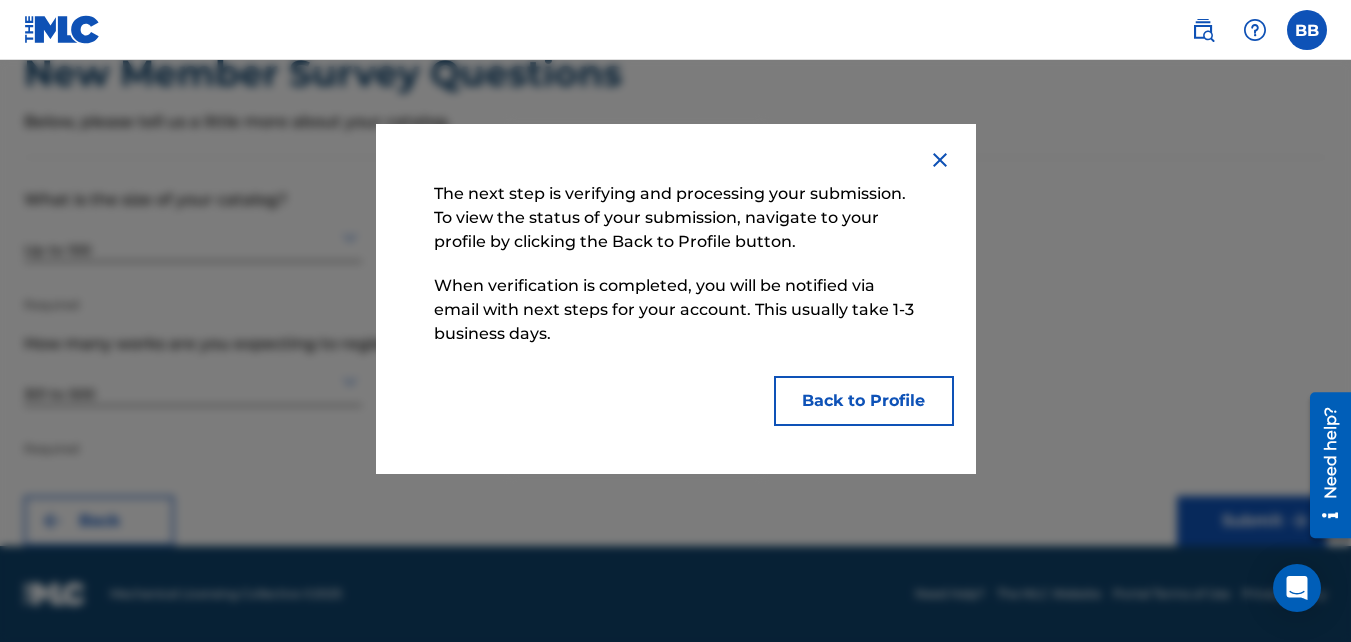 click on "Back to Profile" at bounding box center [864, 401] 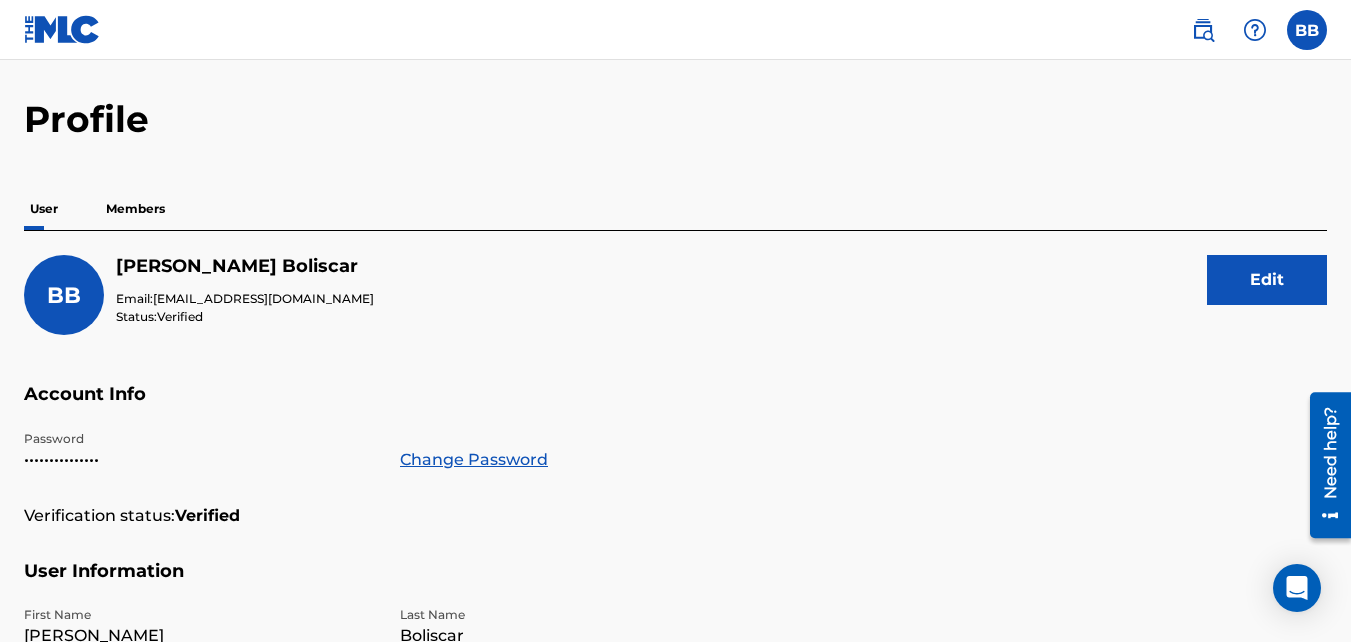 scroll, scrollTop: 0, scrollLeft: 0, axis: both 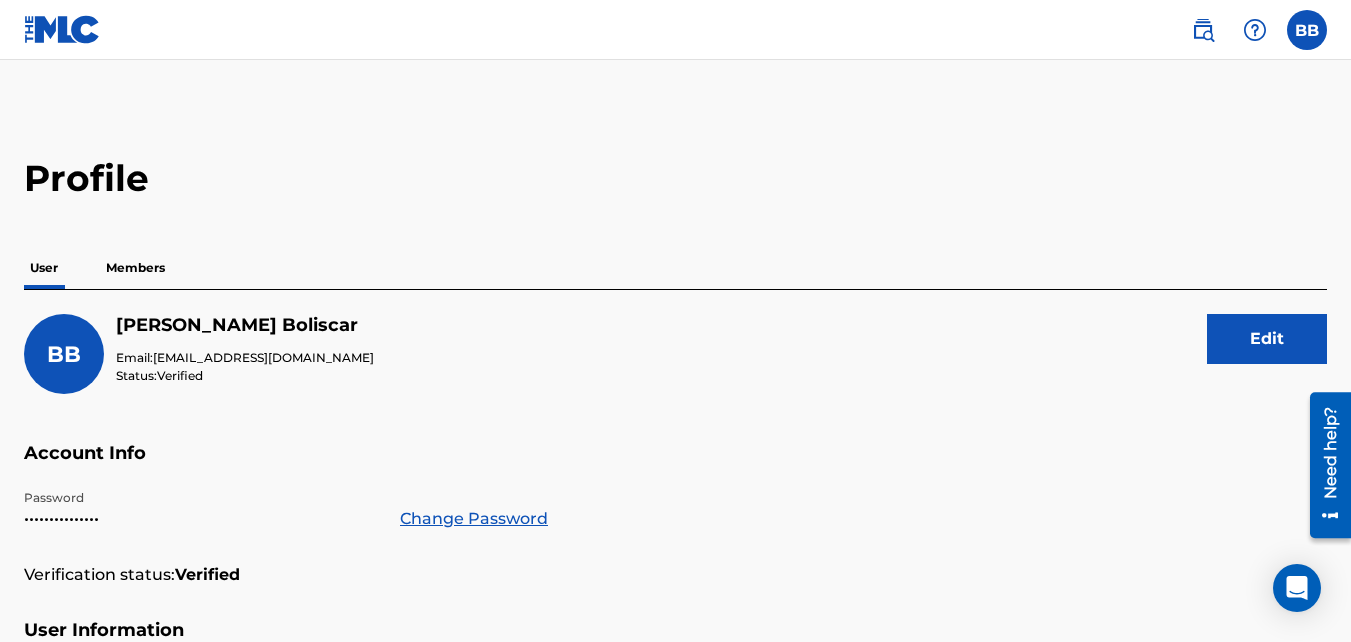 click on "Members" at bounding box center [135, 268] 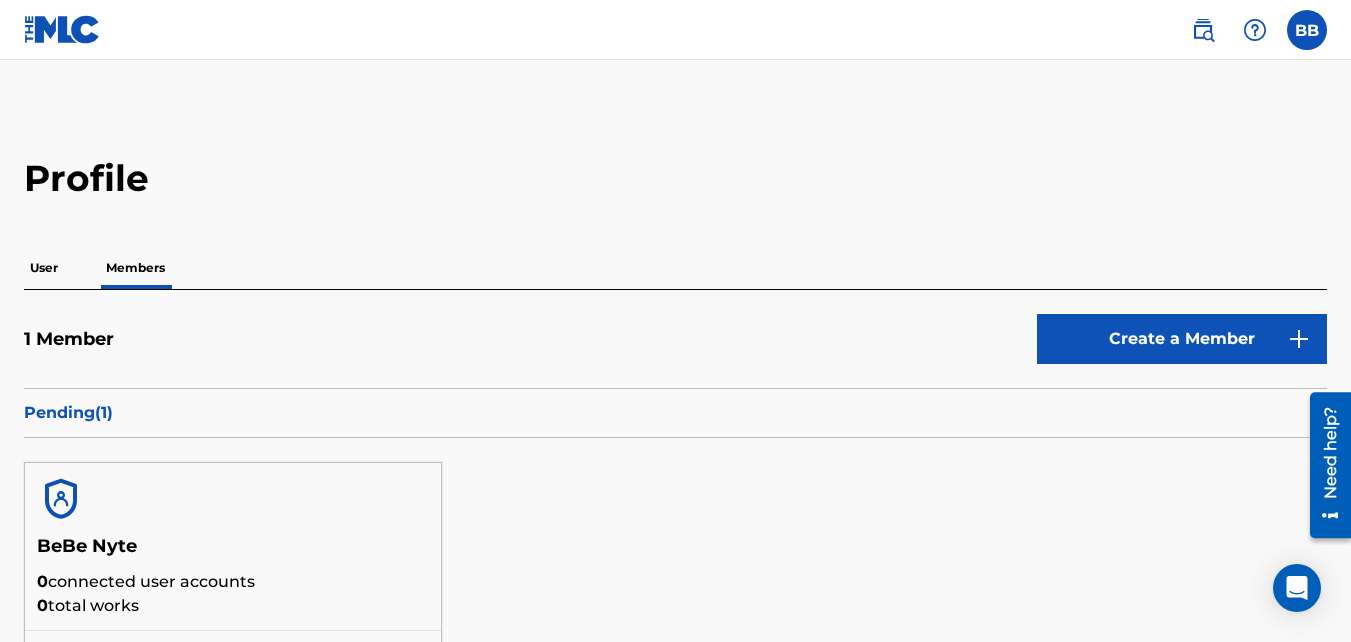 click on "Pending  ( 1 )" at bounding box center [675, 413] 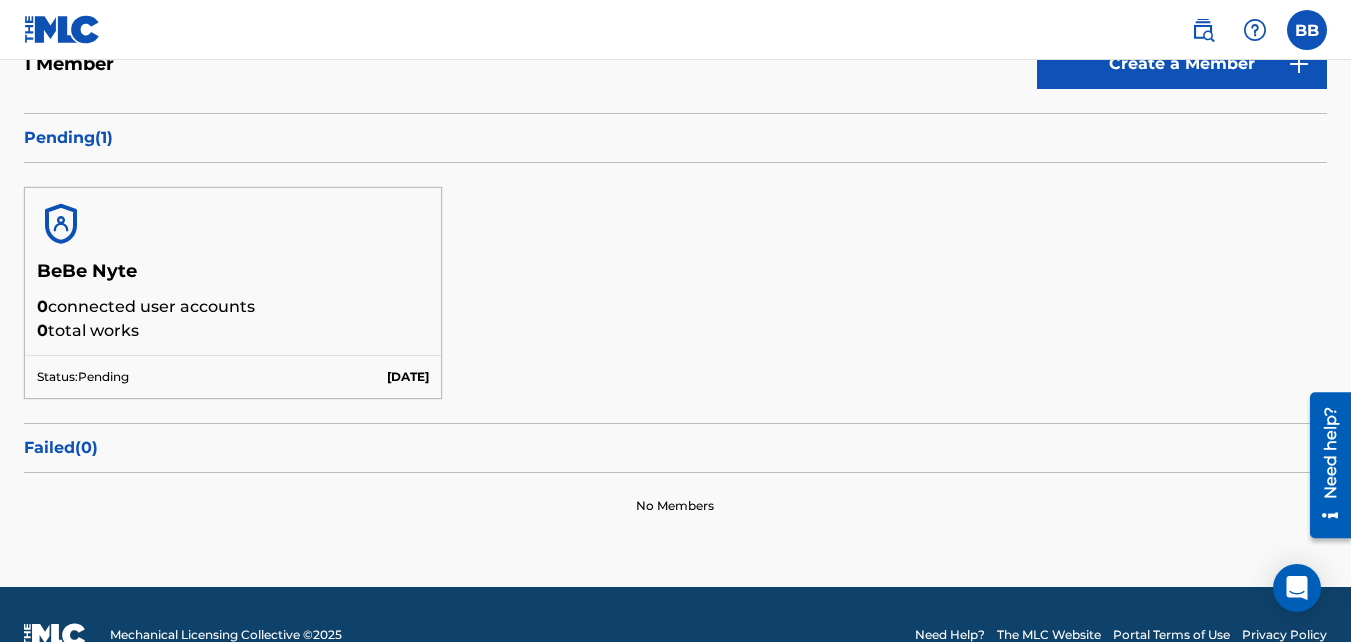 scroll, scrollTop: 316, scrollLeft: 0, axis: vertical 